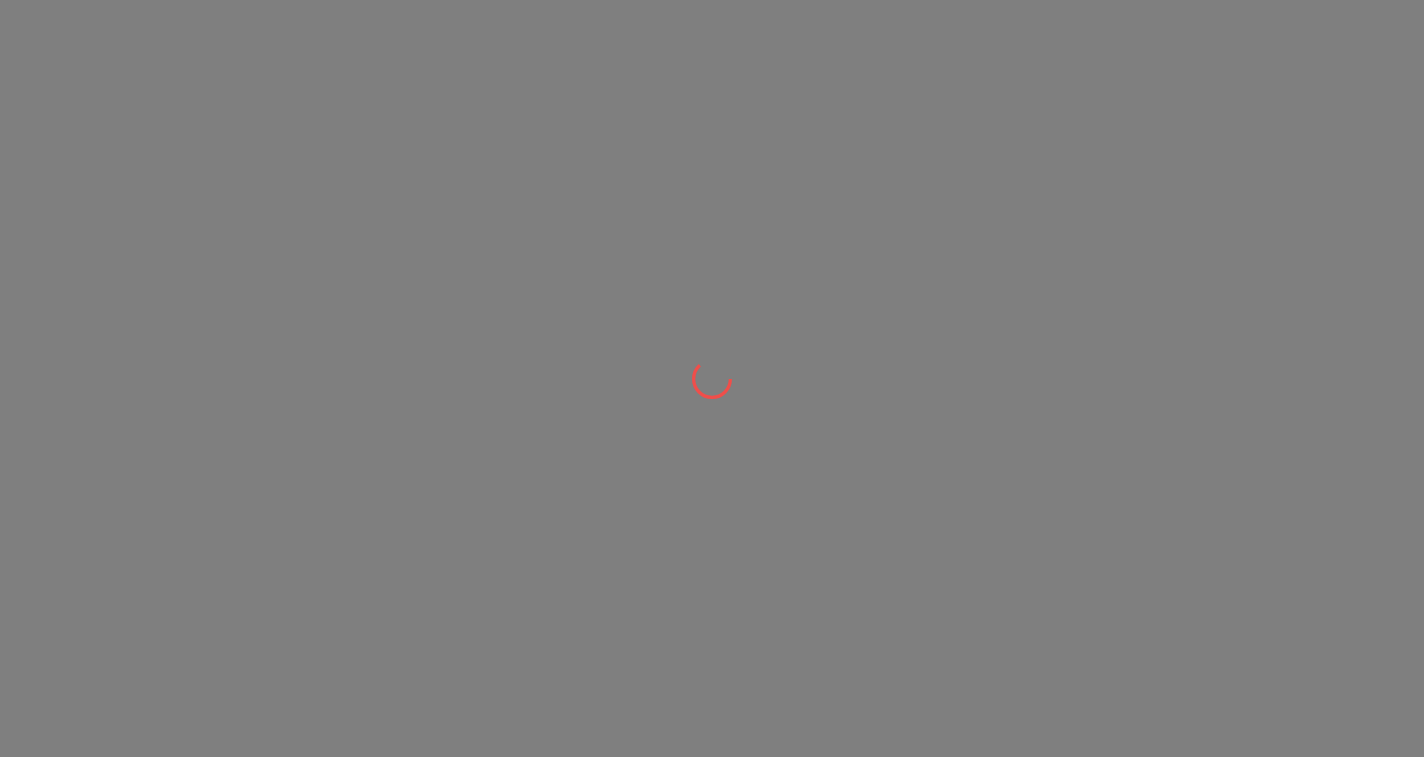 scroll, scrollTop: 0, scrollLeft: 0, axis: both 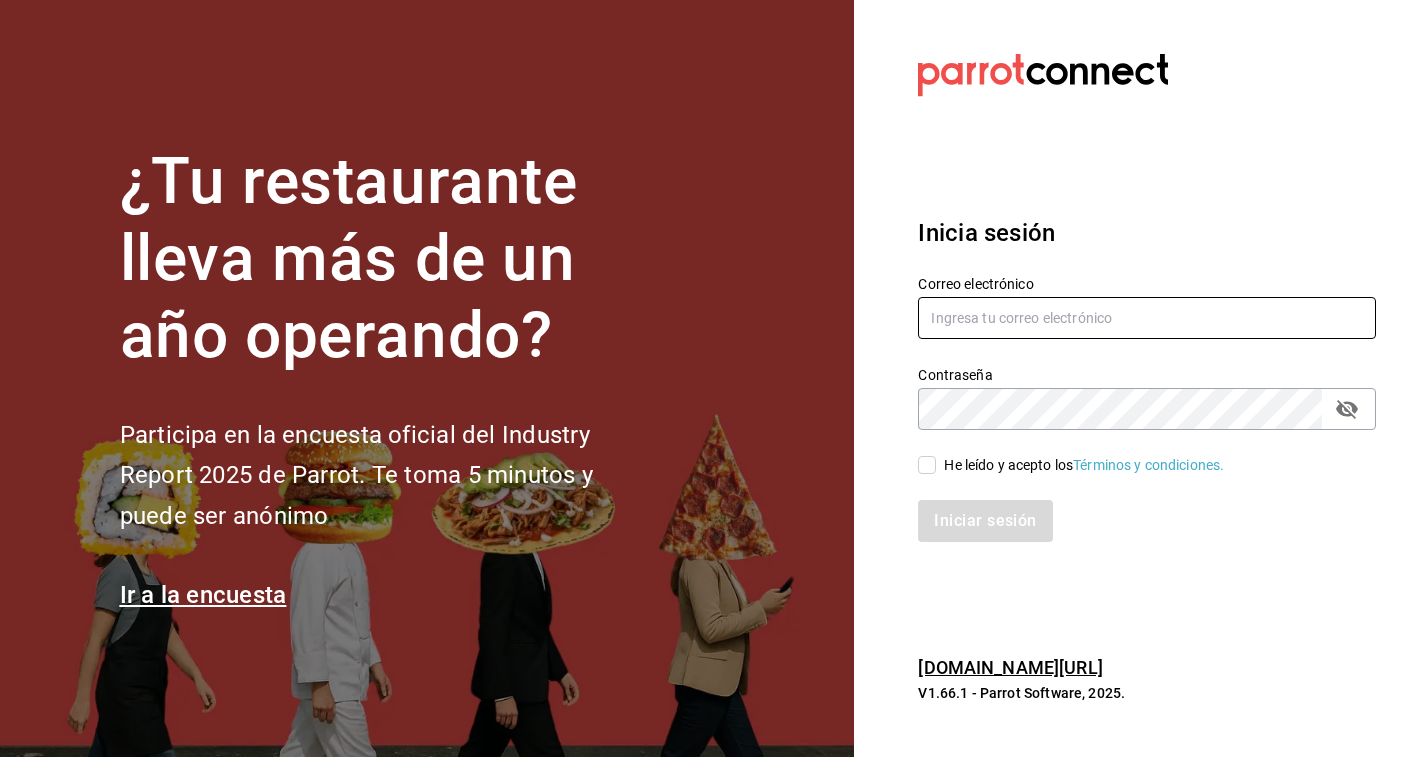 click at bounding box center [1147, 318] 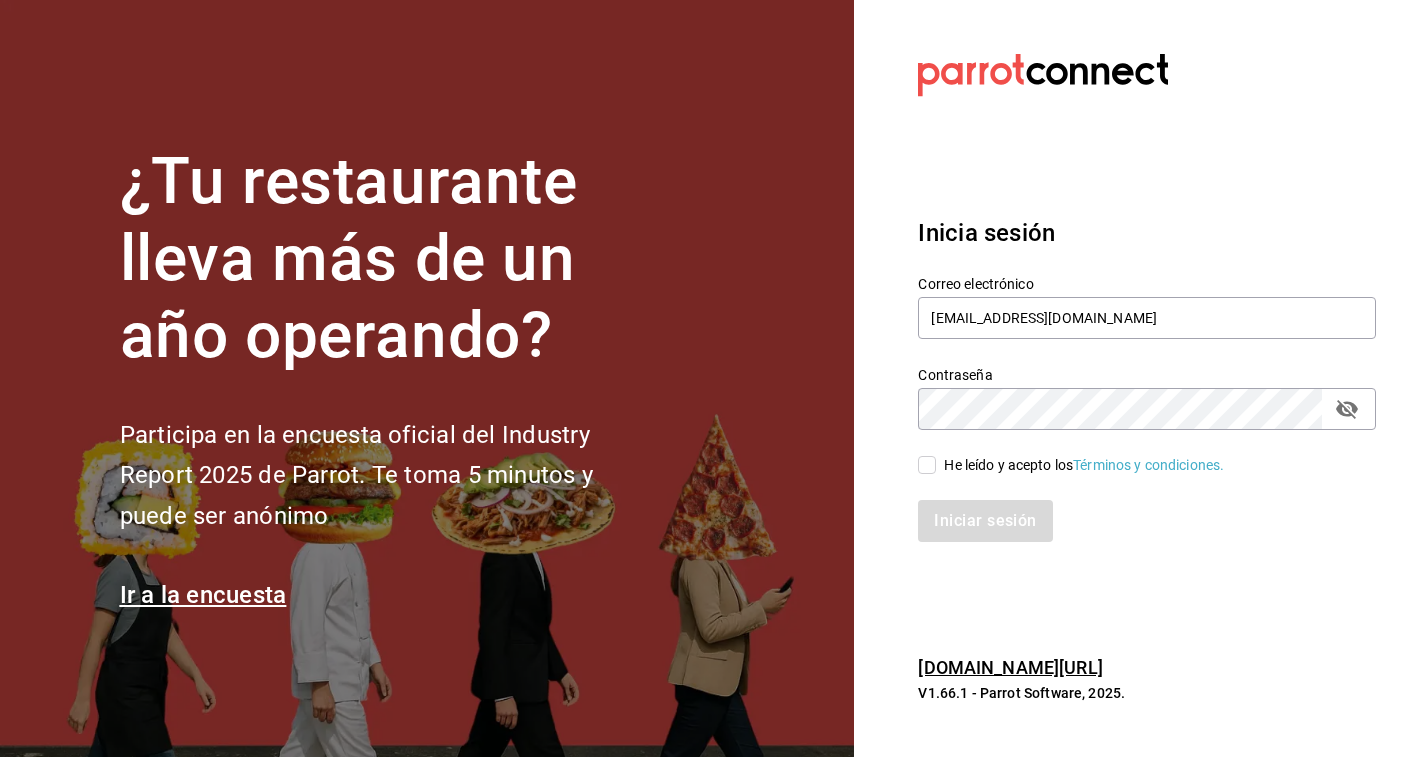 click on "He leído y acepto los  Términos y condiciones." at bounding box center [1135, 453] 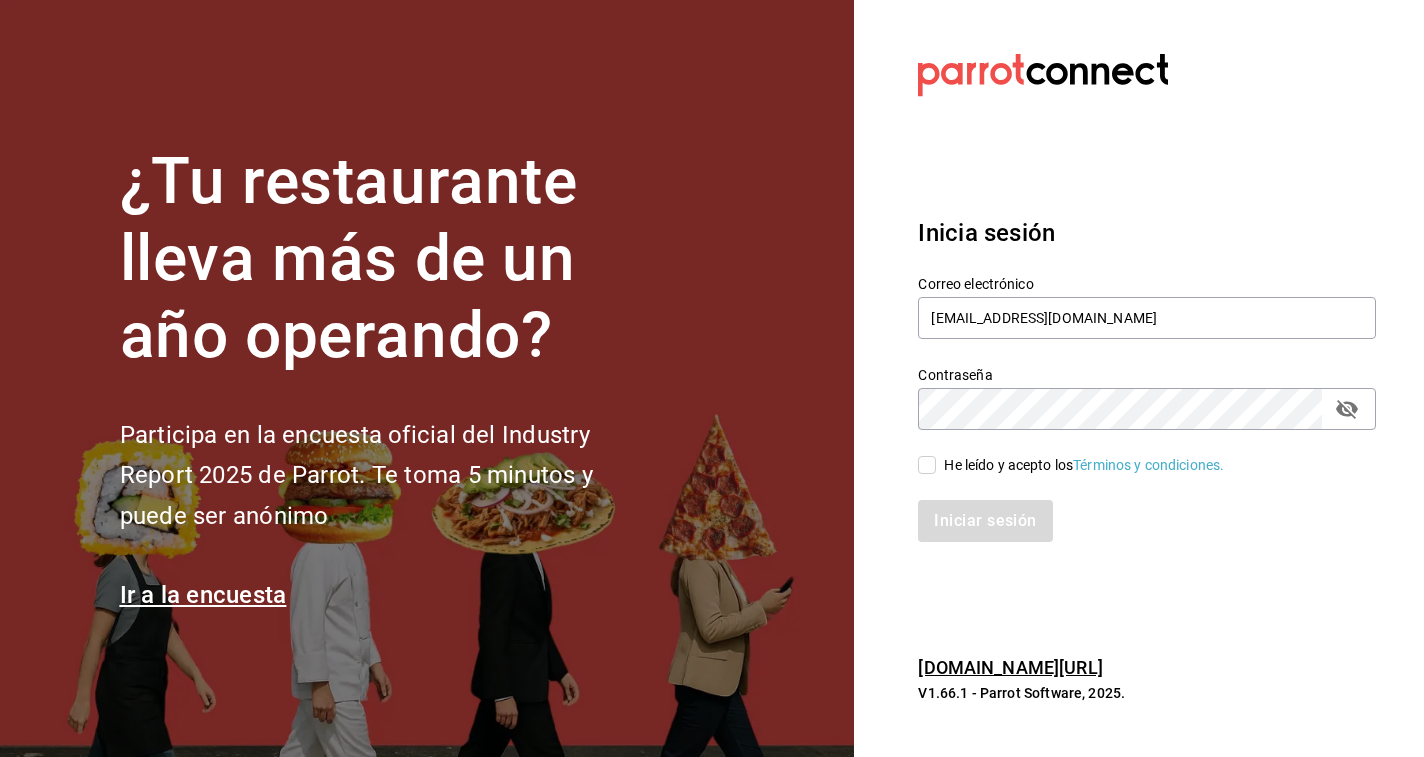 checkbox on "true" 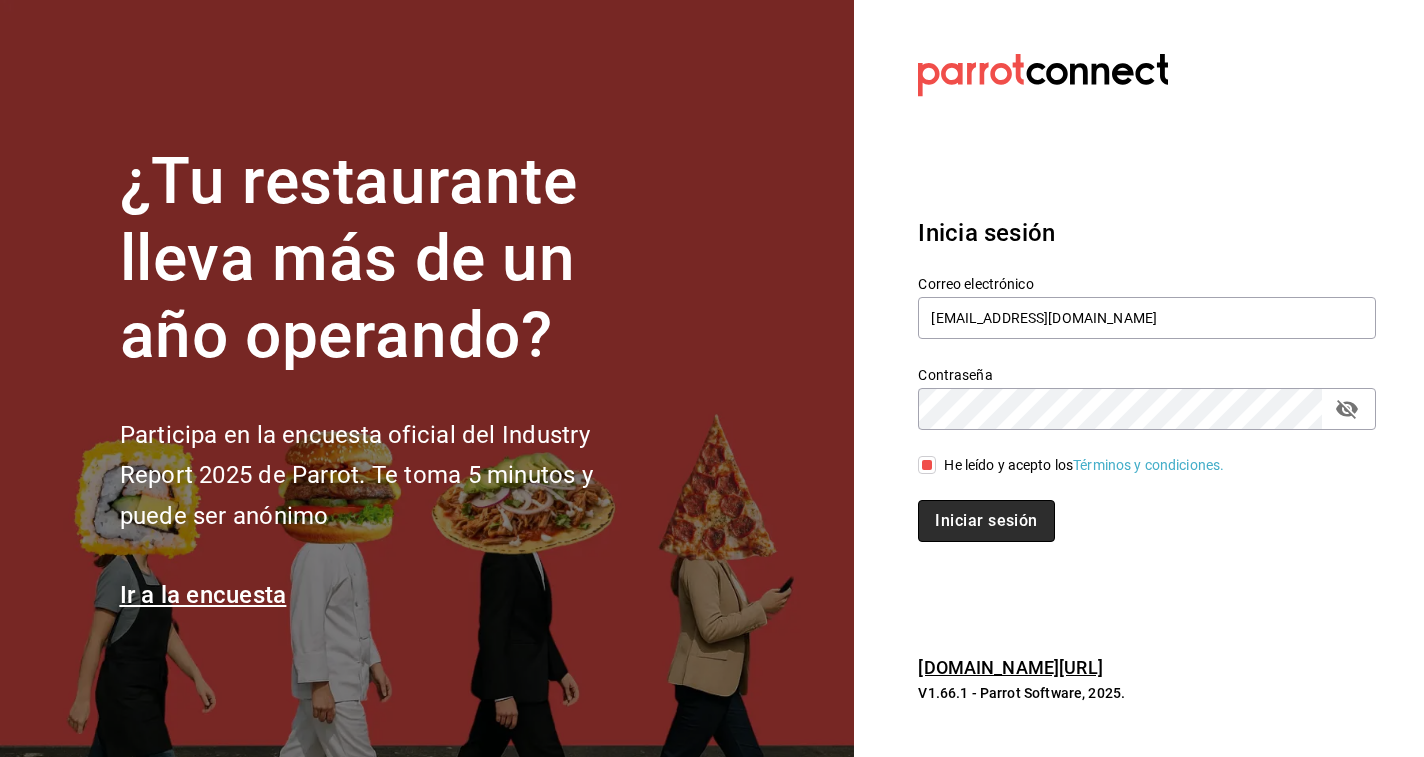 click on "Iniciar sesión" at bounding box center (986, 521) 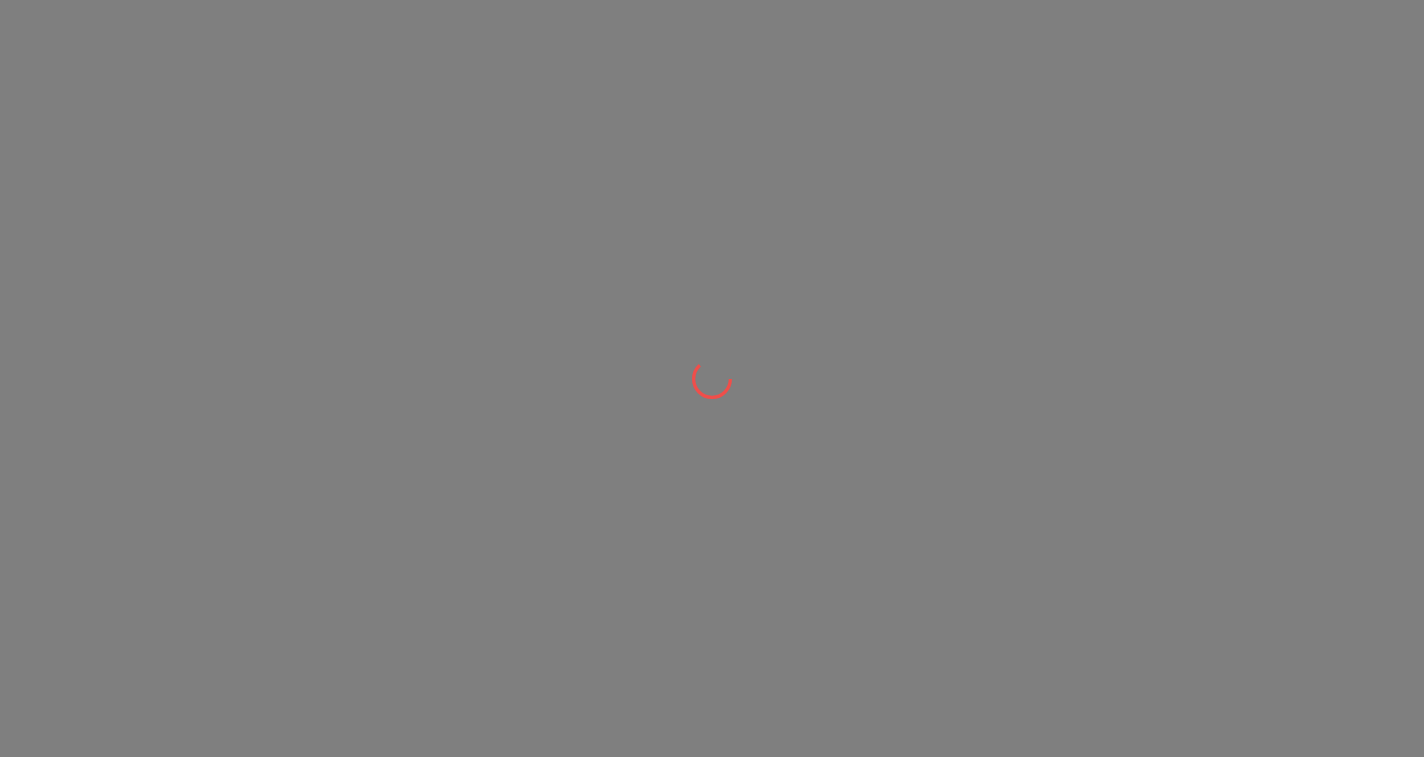 scroll, scrollTop: 0, scrollLeft: 0, axis: both 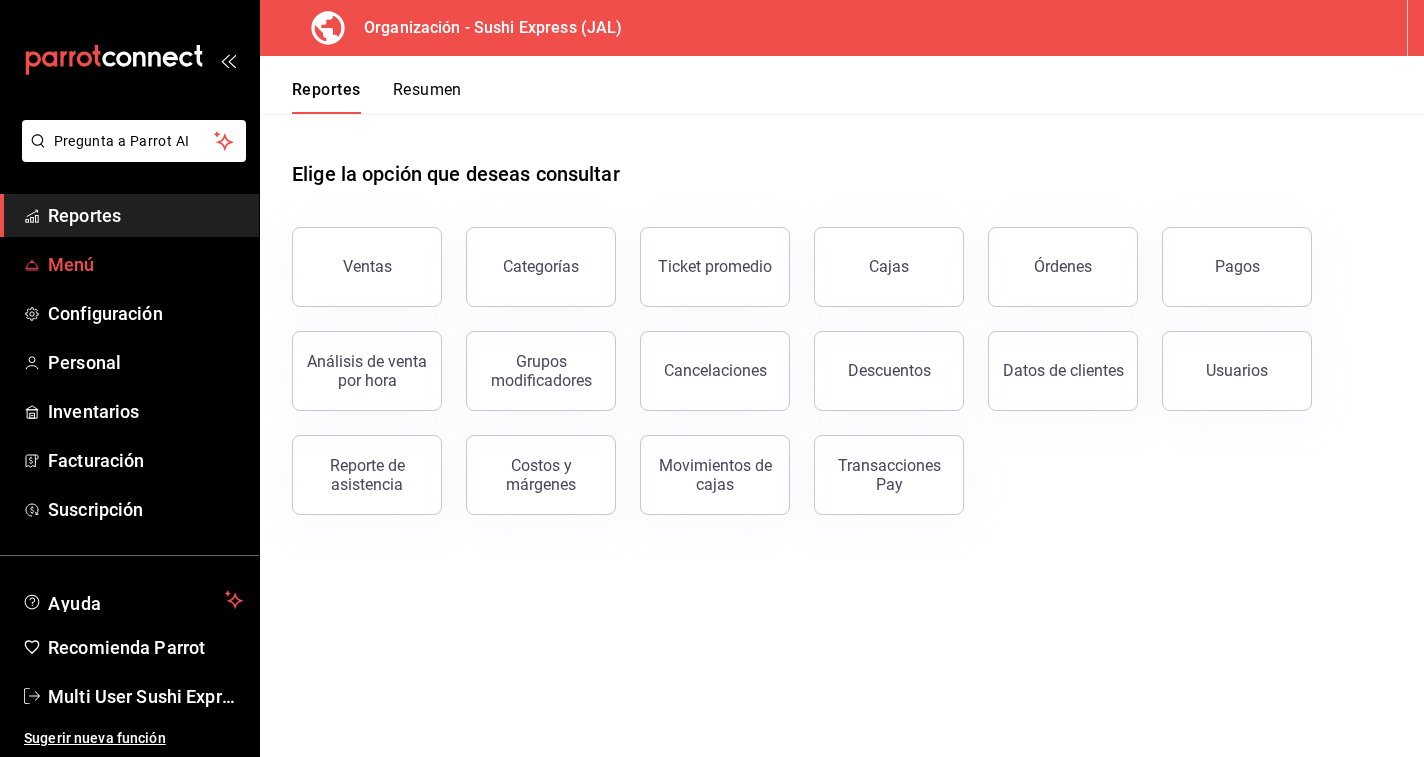 click on "Menú" at bounding box center (145, 264) 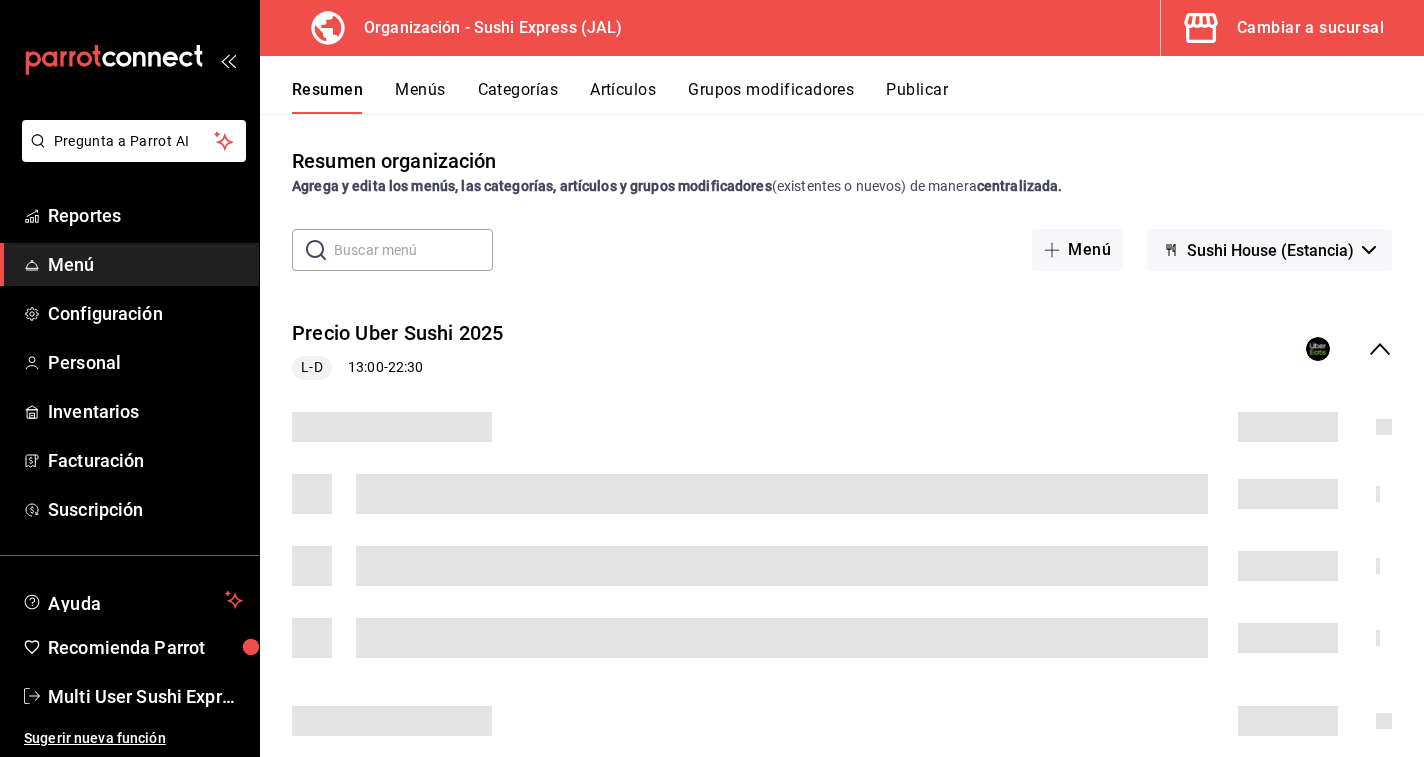 click on "Cambiar a sucursal" at bounding box center [1310, 28] 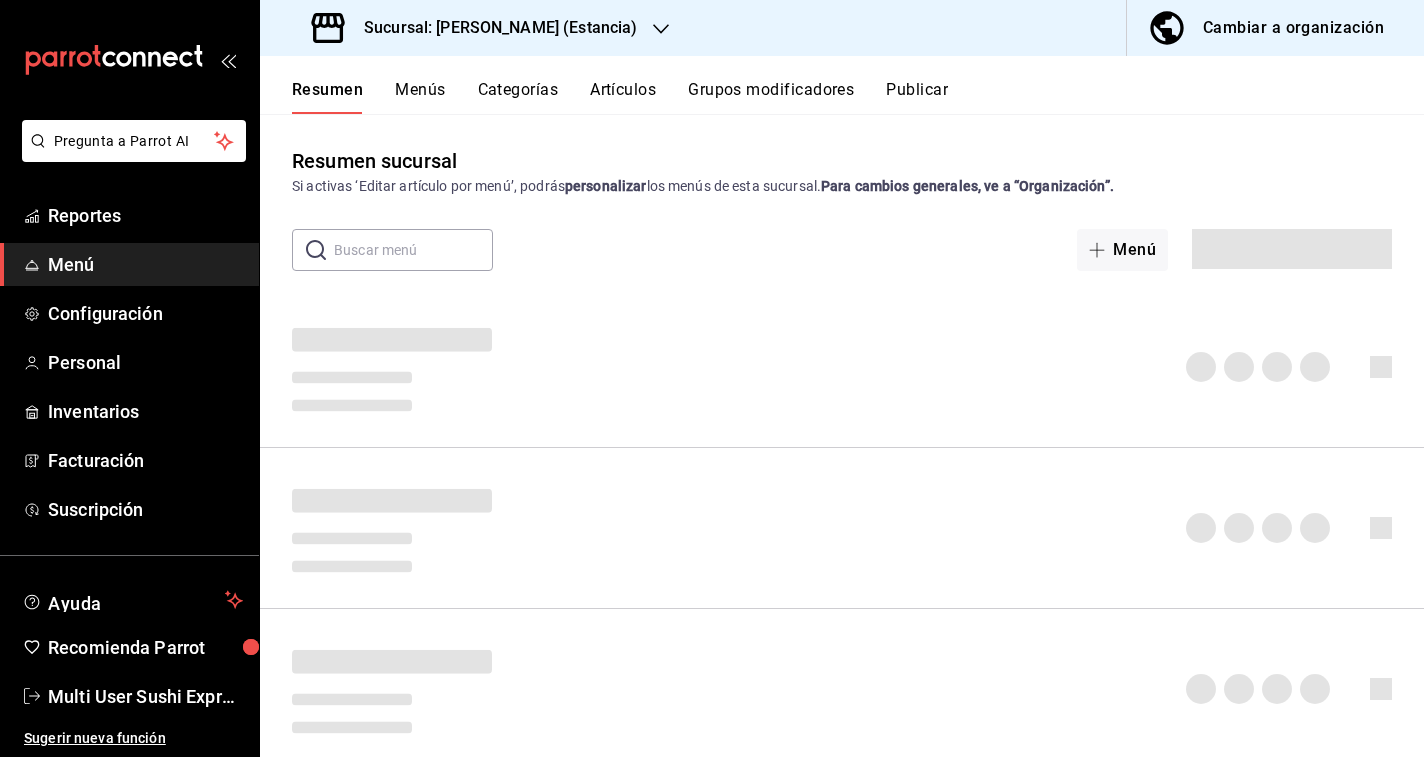 click on "Sucursal: [PERSON_NAME] (Estancia)" at bounding box center [492, 28] 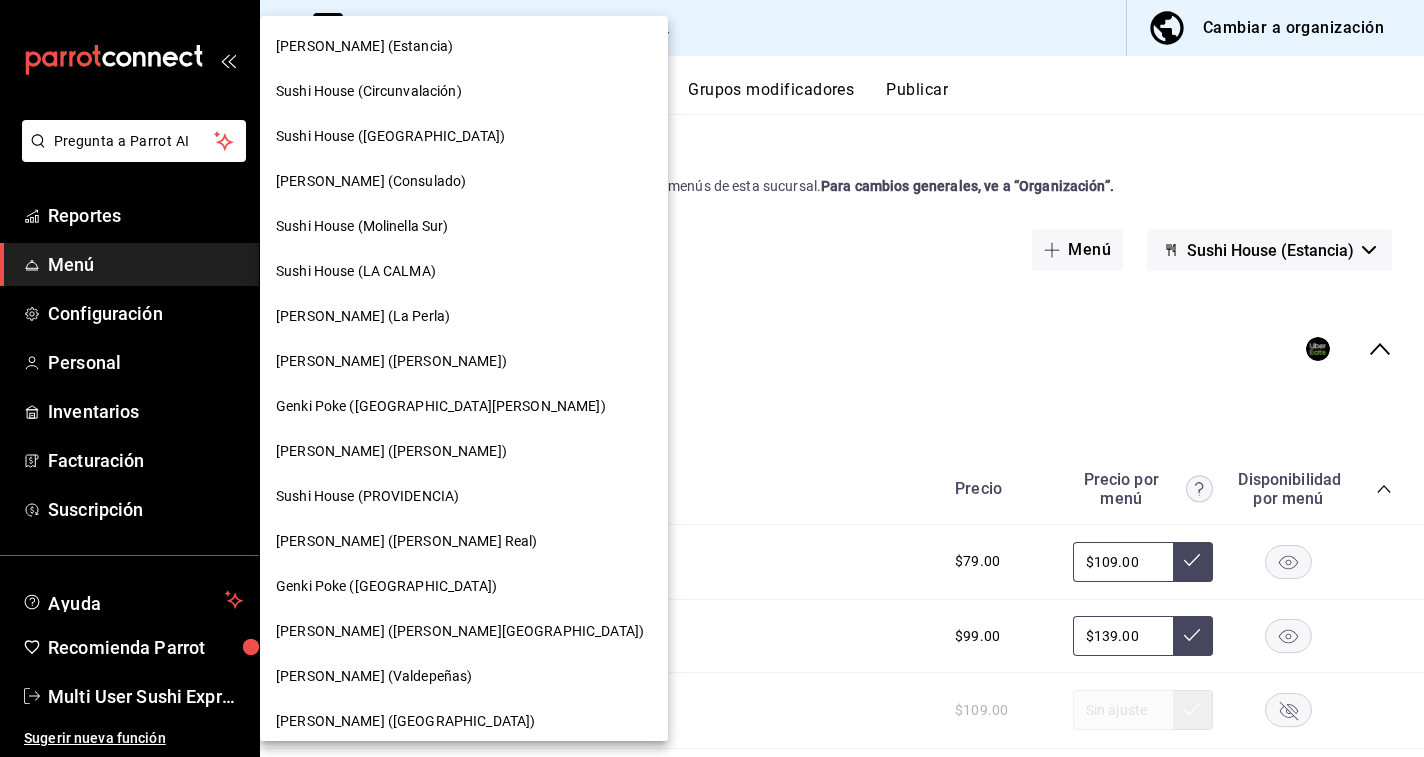 scroll, scrollTop: 101, scrollLeft: 0, axis: vertical 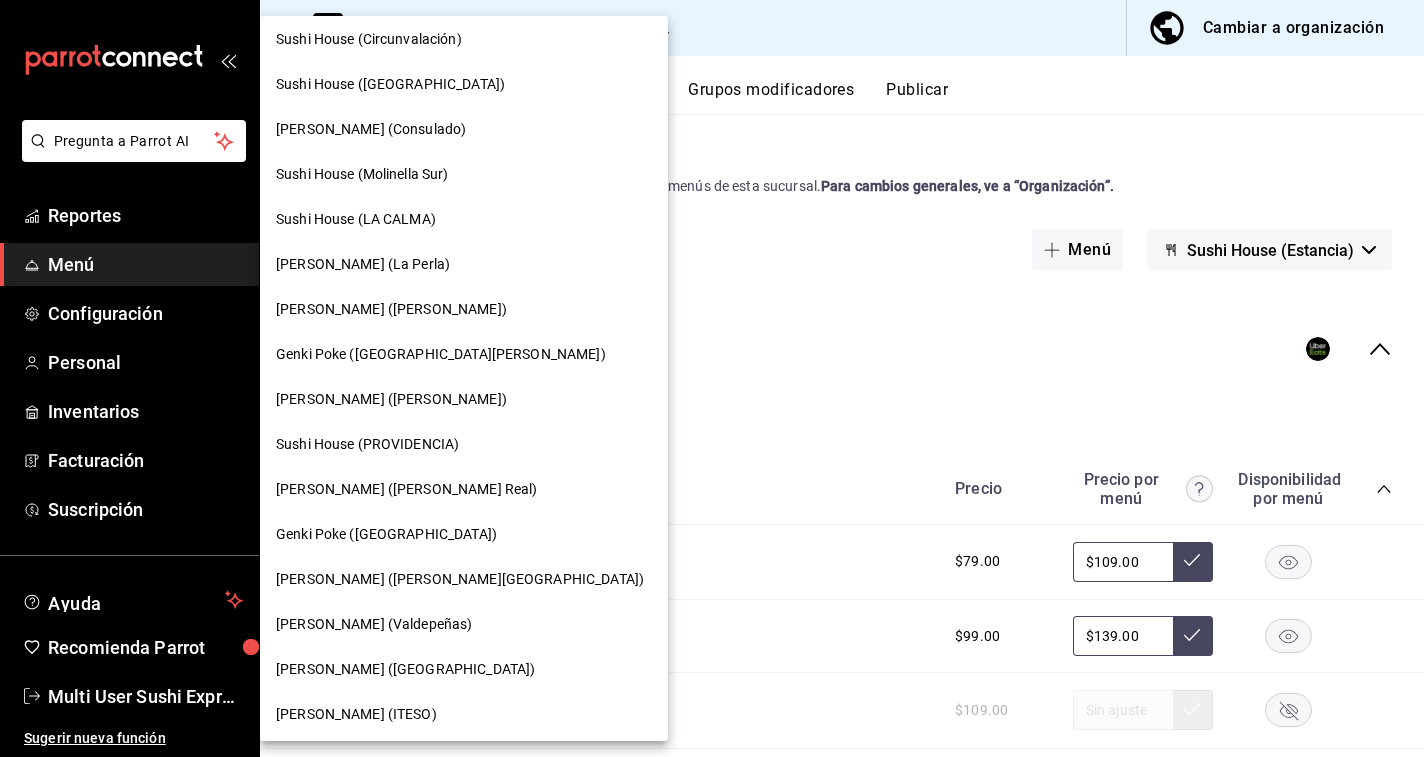 click on "[PERSON_NAME] ([PERSON_NAME])" at bounding box center (391, 309) 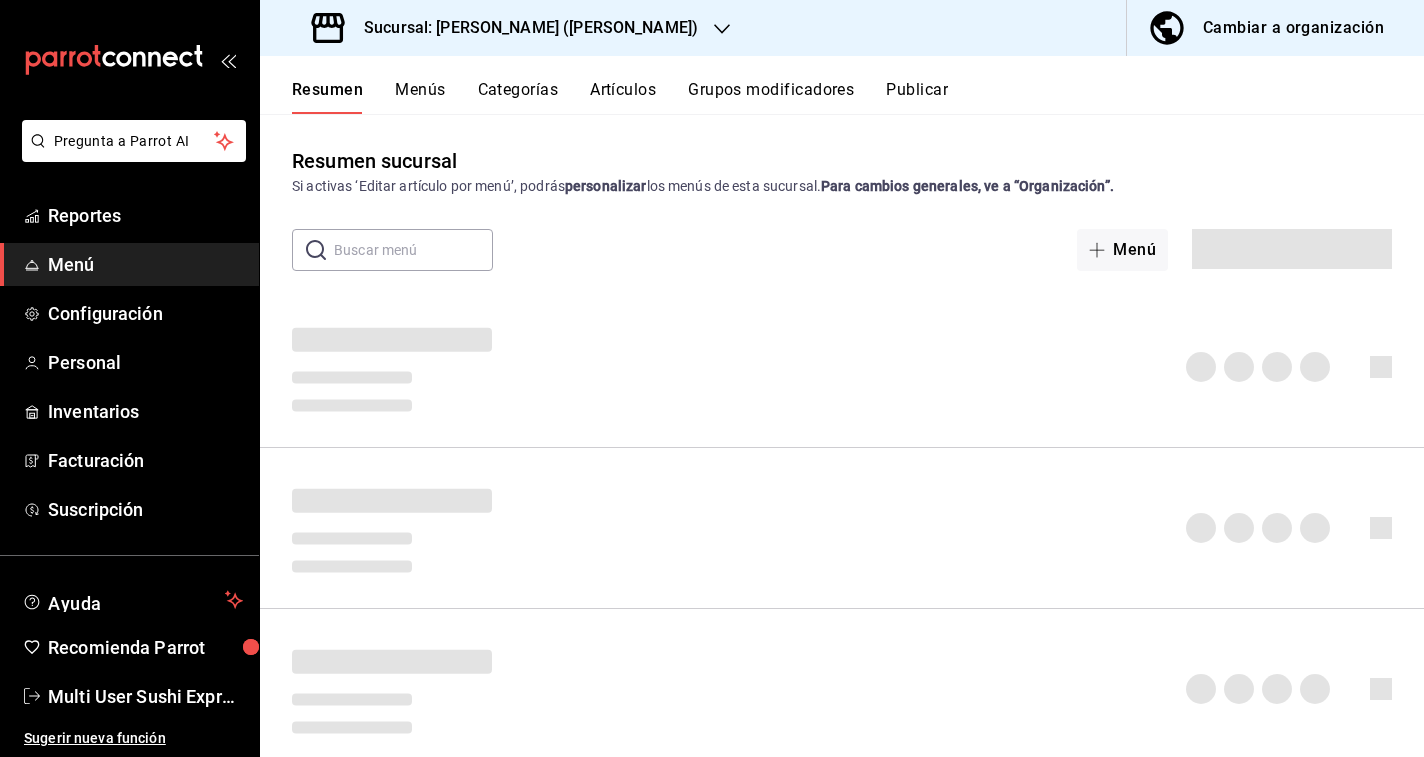 click on "Menús" at bounding box center [420, 97] 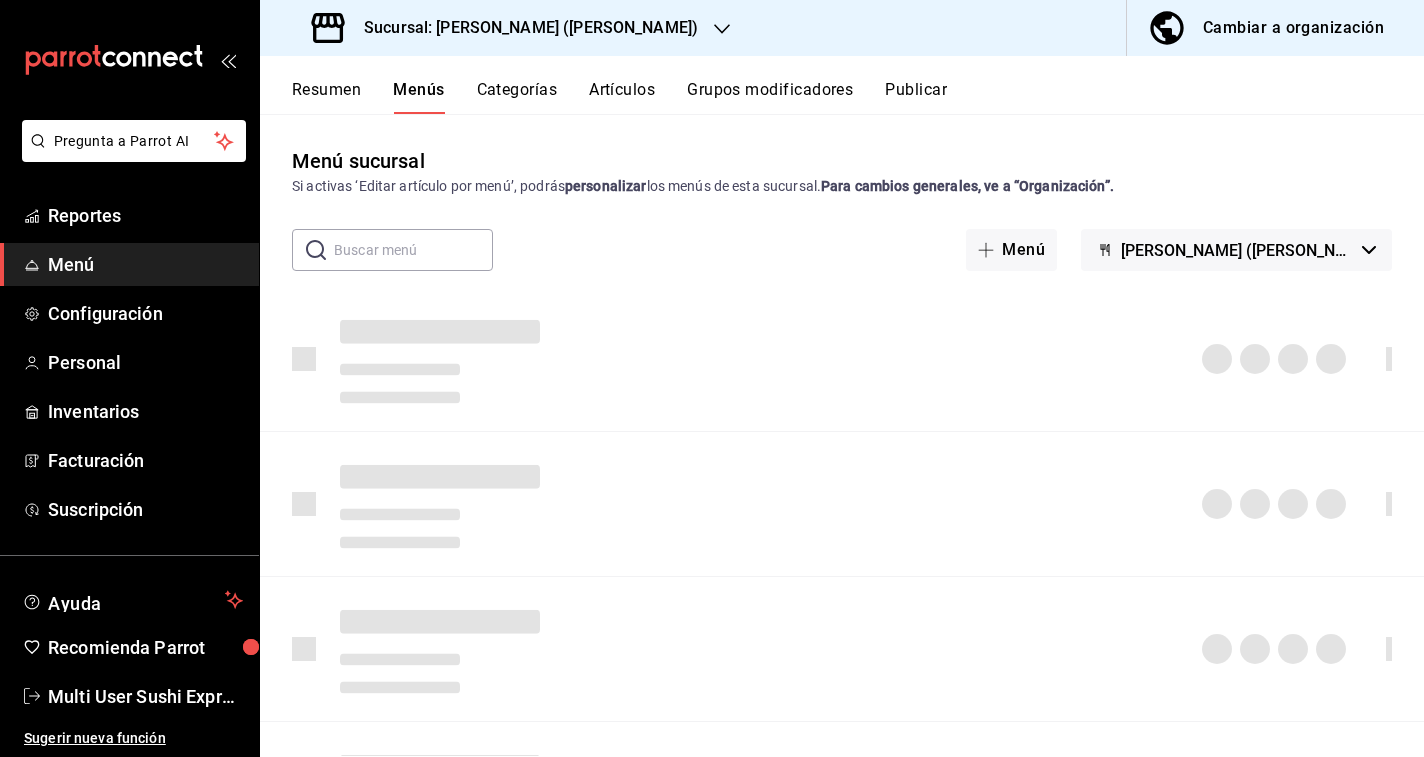 click on "Cambiar a organización" at bounding box center [1293, 28] 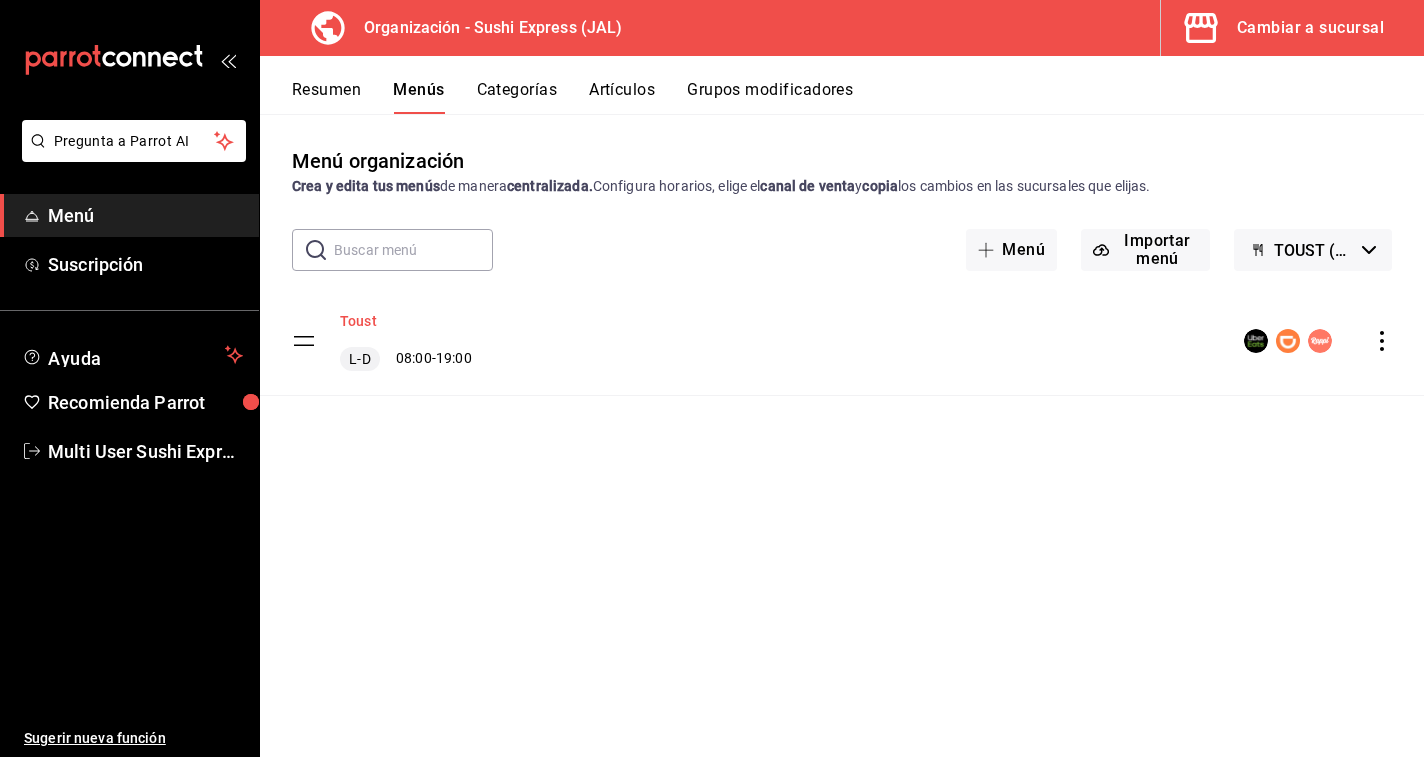click on "Toust" at bounding box center (358, 321) 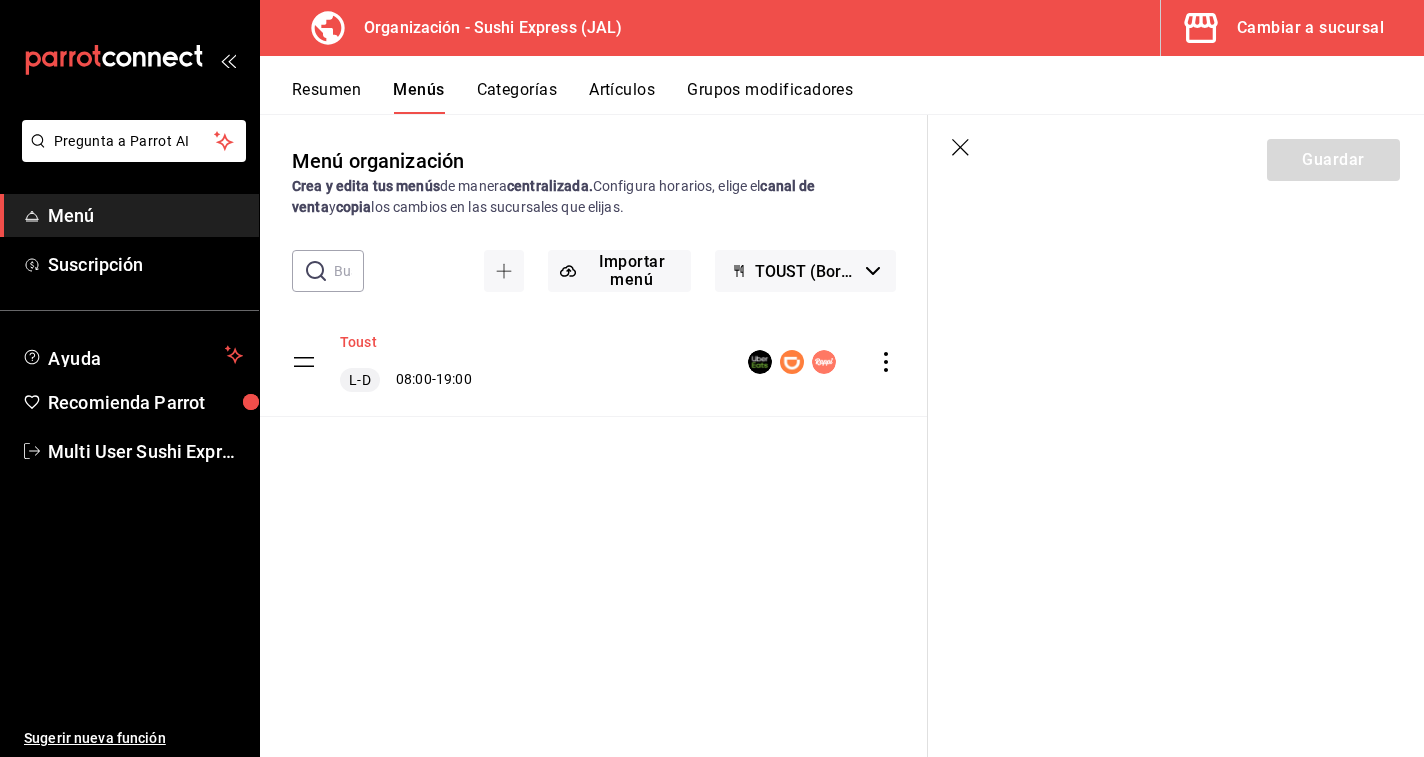 click on "Toust" at bounding box center [358, 342] 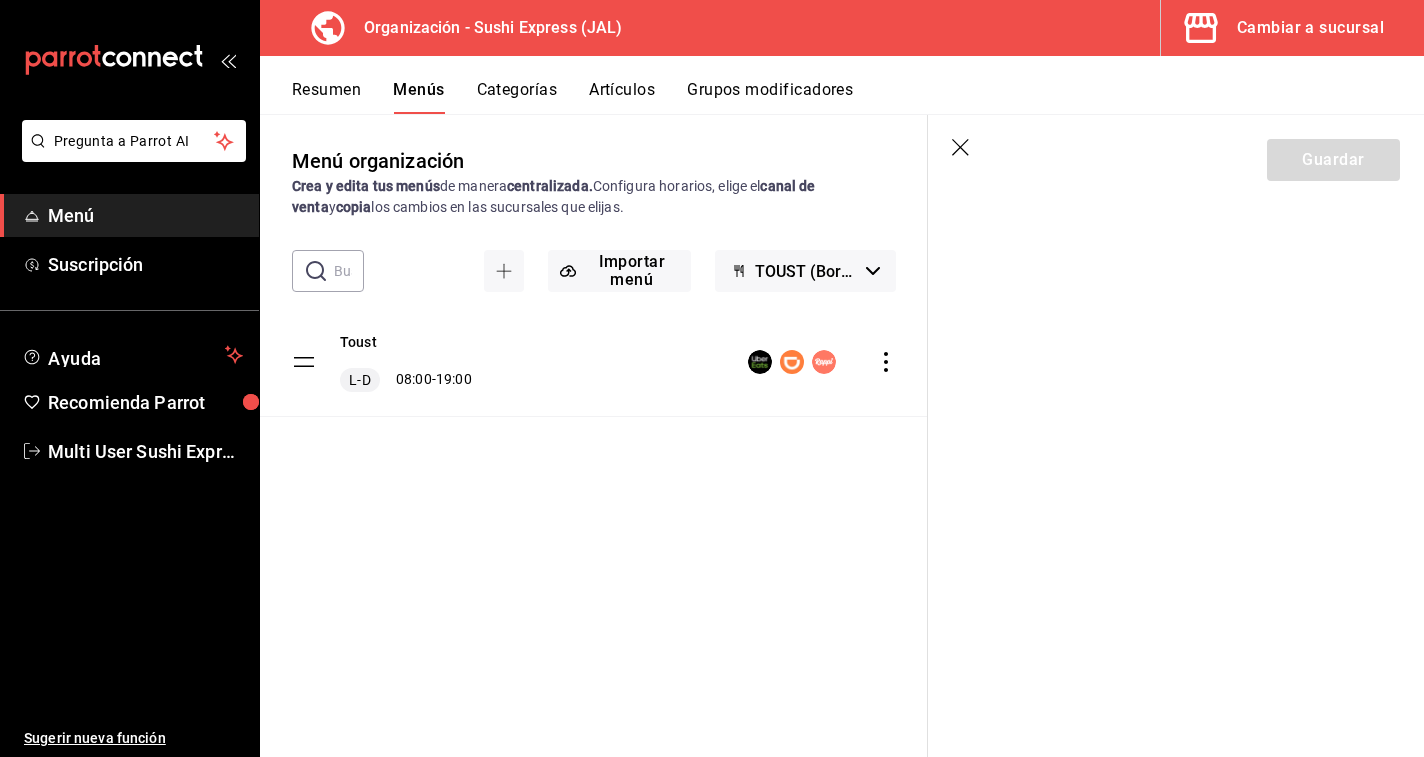 click on "Guardar" at bounding box center [1176, 156] 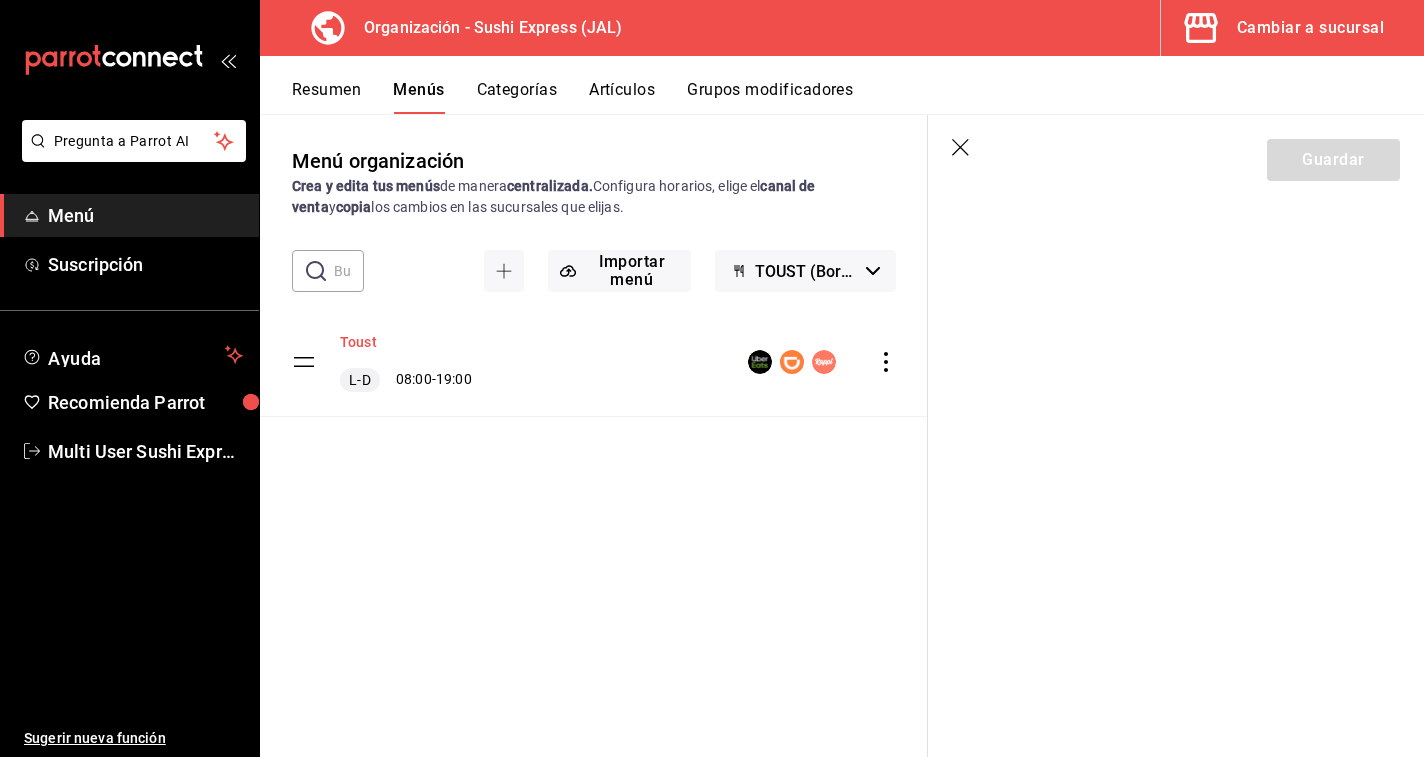 click on "Toust" at bounding box center (358, 342) 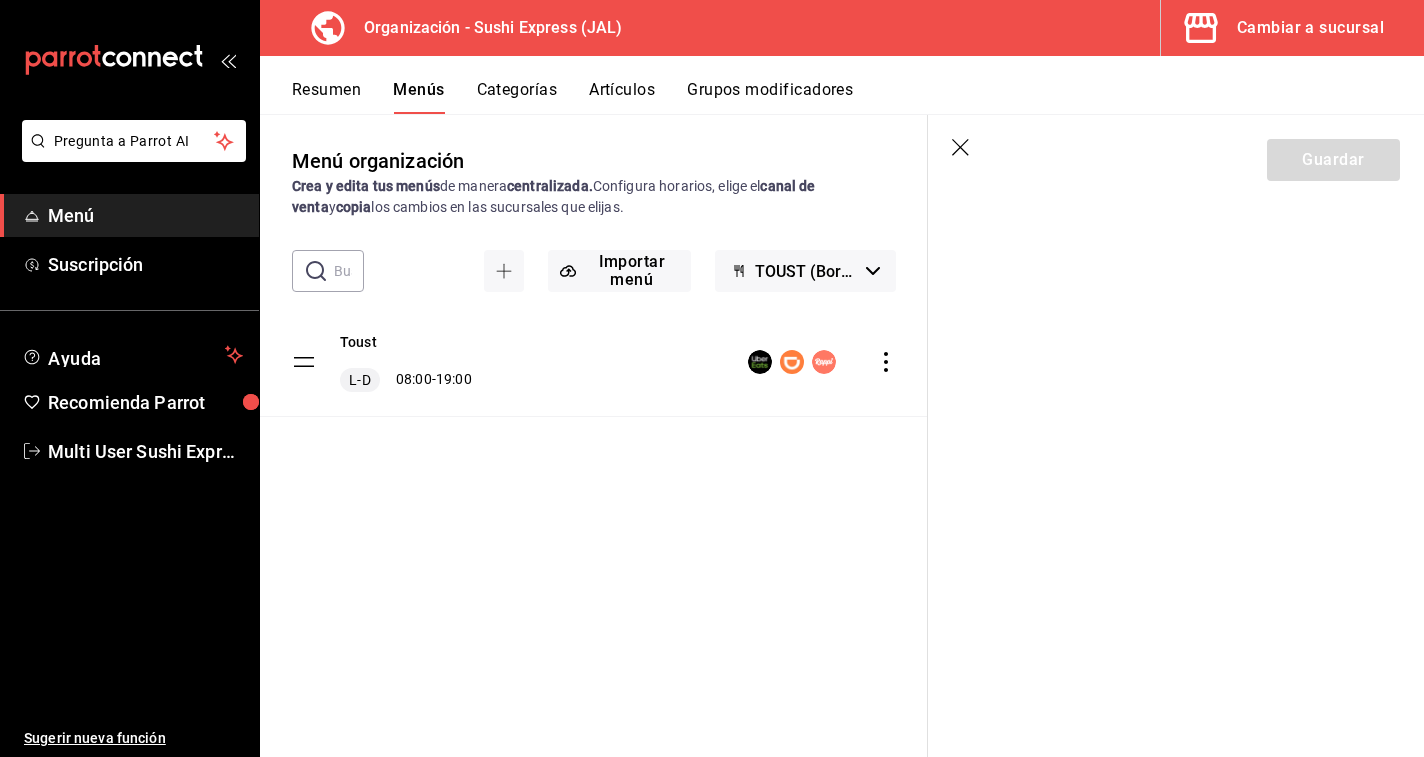 click on "Guardar" at bounding box center (1176, 156) 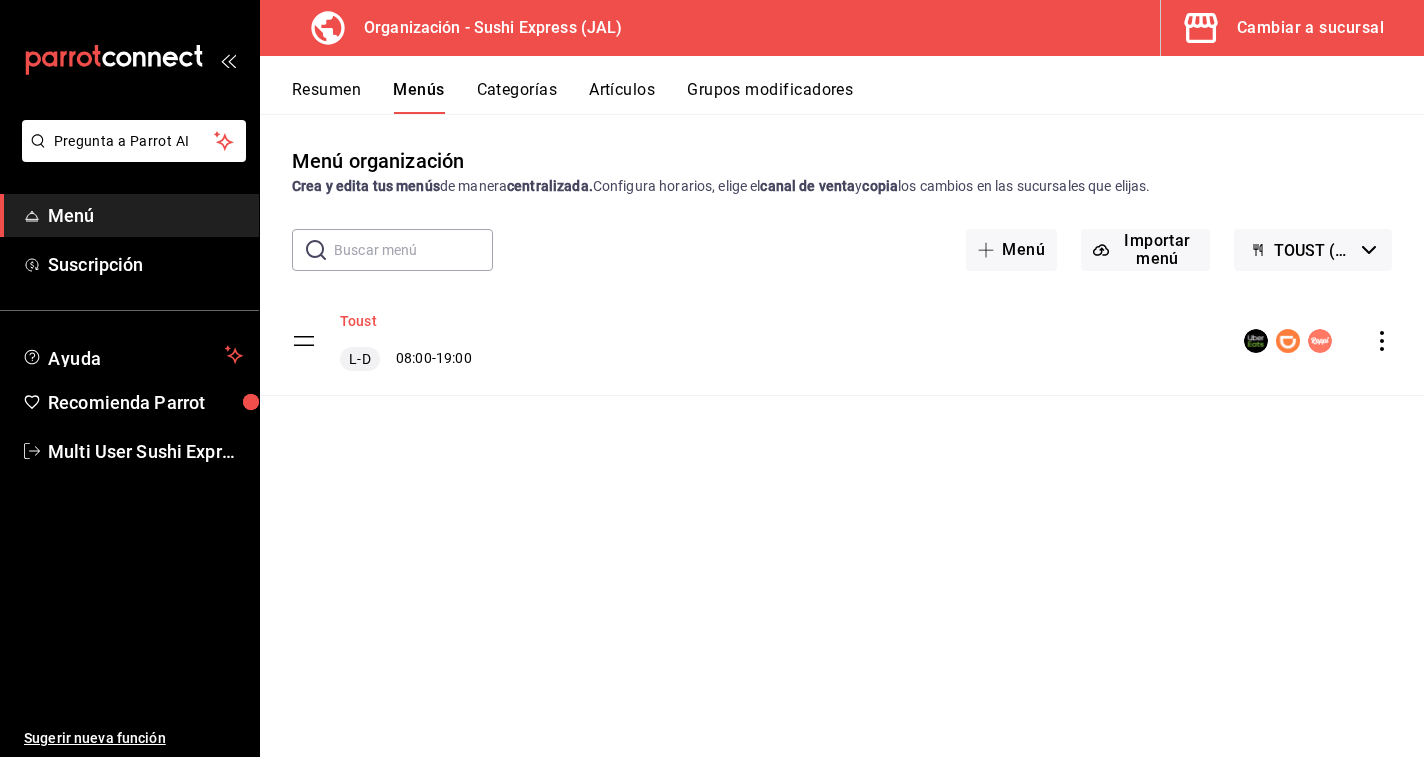 click on "Toust" at bounding box center [358, 321] 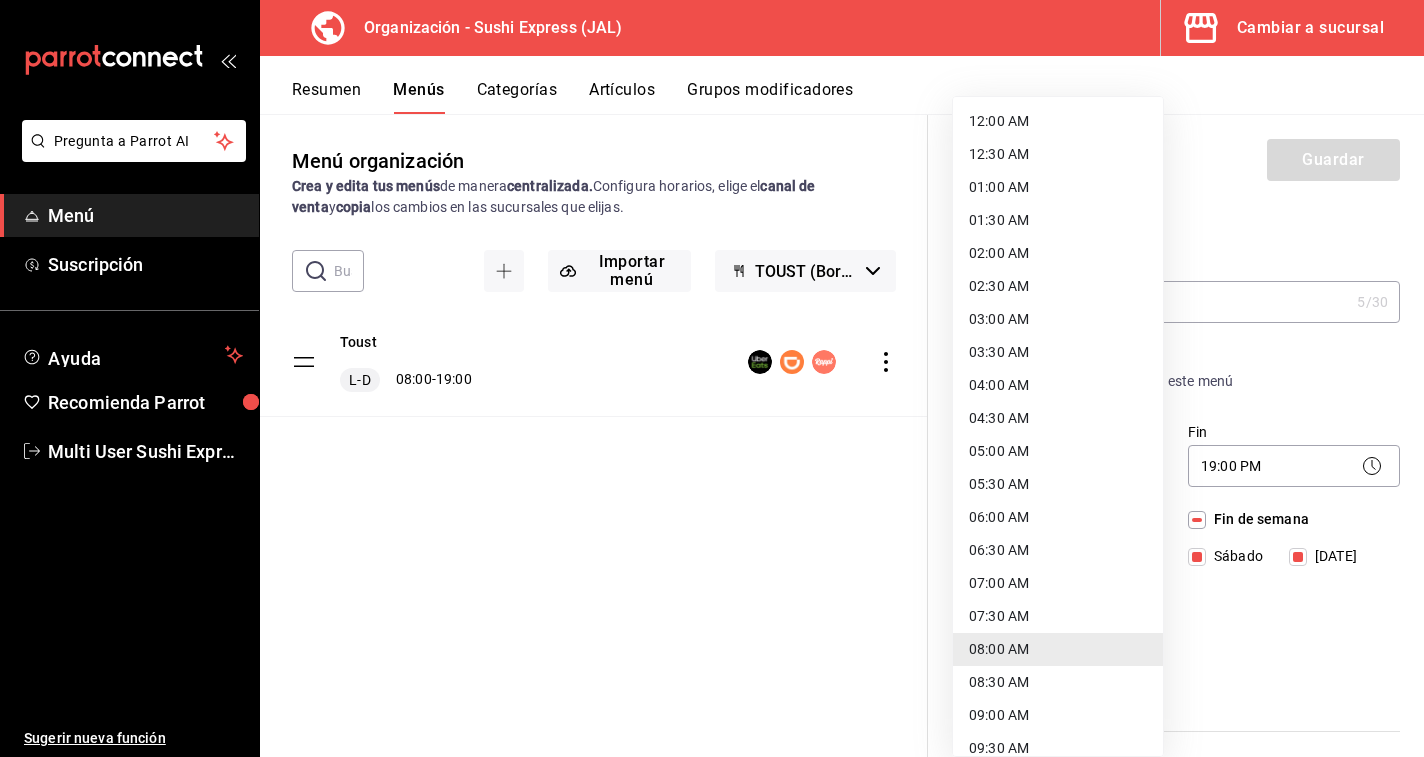 click on "Pregunta a Parrot AI Menú   Suscripción   Ayuda Recomienda Parrot   Multi User Sushi Express   Sugerir nueva función   Organización - Sushi Express (JAL) Cambiar a sucursal Resumen Menús Categorías Artículos Grupos modificadores Menú organización Crea y edita tus menús  de manera  centralizada.  Configura horarios, elige el  canal de venta  y  copia  los cambios en las sucursales que elijas. ​ ​ Importar menú TOUST (Borrador) Toust L-D 08:00  -  19:00 Guardar Editar menú ¿Cómo se va a llamar? Toust 5 /30 ¿Cómo se va a llamar? Horarios Elige el horario y disponibilidad de este menú Inicio 08:00 AM 08:00 Fin 19:00 PM 19:00 Entre Semana [DATE] [DATE] [DATE] [DATE] [DATE] Fin de semana [DATE][PERSON_NAME][DATE] Agregar horario Categorías Selecciona una categoría existente Bebidas Toust Toast ¿Dónde se va a mostrar tu menú? Selecciona los canales de venta disponibles Punto de venta Uber Eats DiDi Food Rappi Pedidos Online Editar artículos por menú Si No Dirígete a la pantalla de  Resumen ME-" at bounding box center (712, 378) 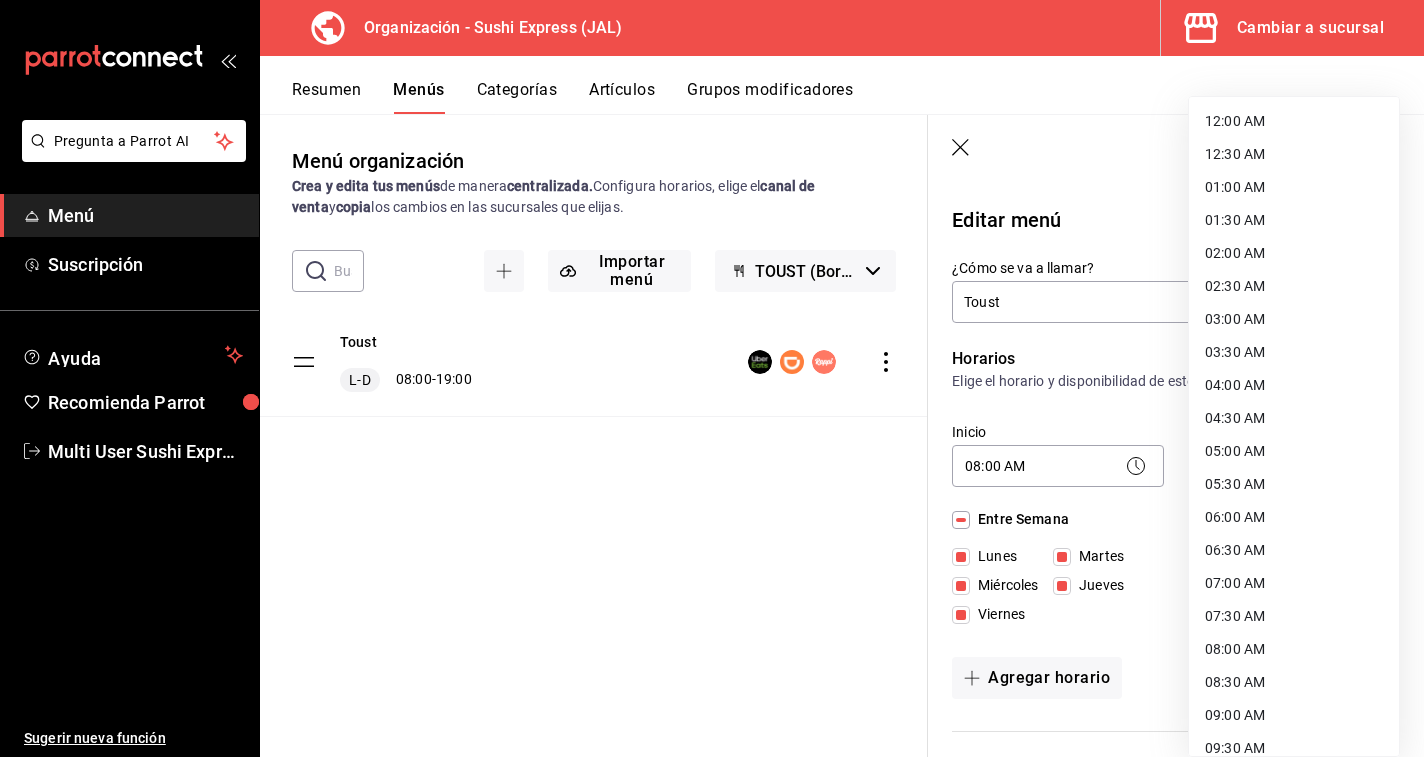 click on "Pregunta a Parrot AI Menú   Suscripción   Ayuda Recomienda Parrot   Multi User Sushi Express   Sugerir nueva función   Organización - Sushi Express (JAL) Cambiar a sucursal Resumen Menús Categorías Artículos Grupos modificadores Menú organización Crea y edita tus menús  de manera  centralizada.  Configura horarios, elige el  canal de venta  y  copia  los cambios en las sucursales que elijas. ​ ​ Importar menú TOUST (Borrador) Toust L-D 08:00  -  19:00 Guardar Editar menú ¿Cómo se va a llamar? Toust 5 /30 ¿Cómo se va a llamar? Horarios Elige el horario y disponibilidad de este menú Inicio 08:00 AM 08:00 Fin 19:00 PM 19:00 Entre Semana [DATE] [DATE] [DATE] [DATE] [DATE] Fin de semana [DATE][PERSON_NAME][DATE] Agregar horario Categorías Selecciona una categoría existente Bebidas Toust Toast ¿Dónde se va a mostrar tu menú? Selecciona los canales de venta disponibles Punto de venta Uber Eats DiDi Food Rappi Pedidos Online Editar artículos por menú Si No Dirígete a la pantalla de  Resumen ME-" at bounding box center [712, 378] 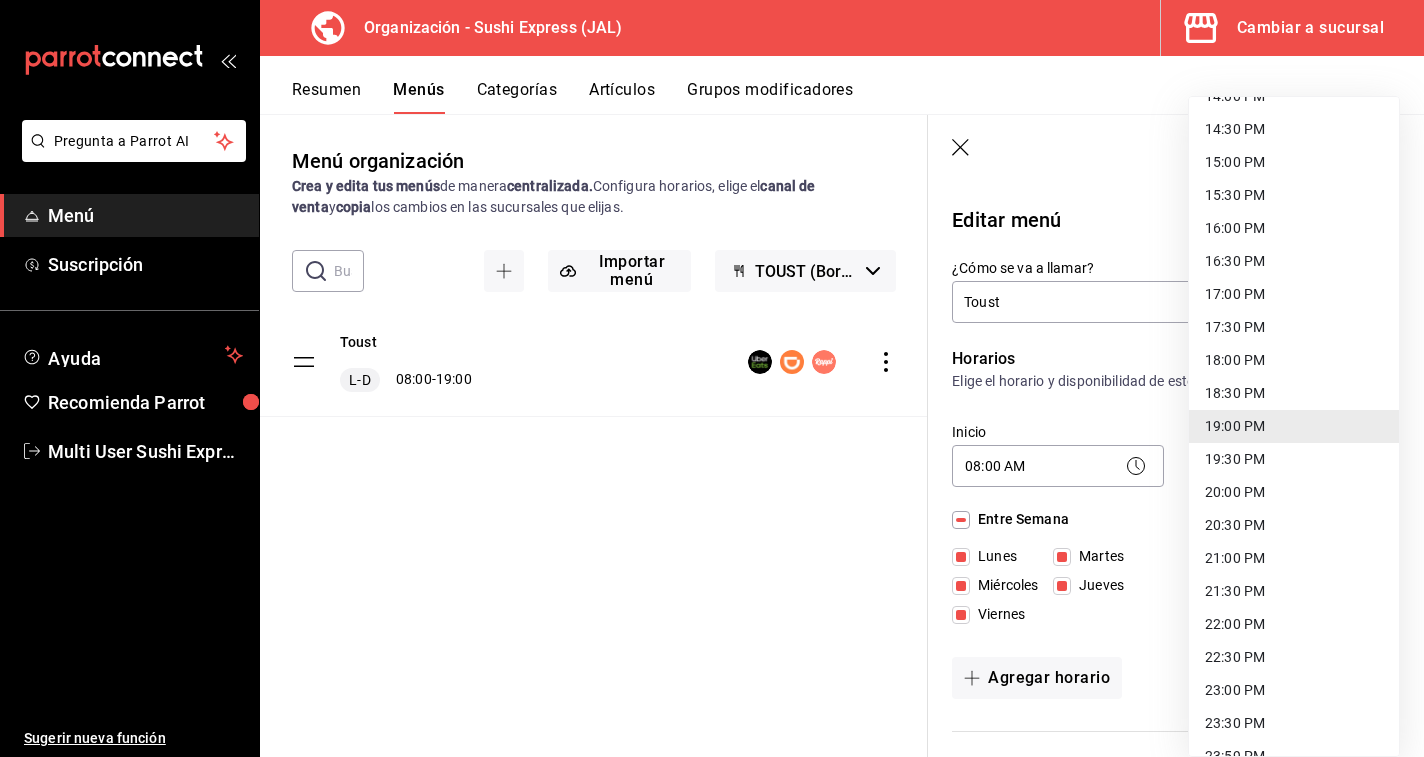 click at bounding box center [712, 378] 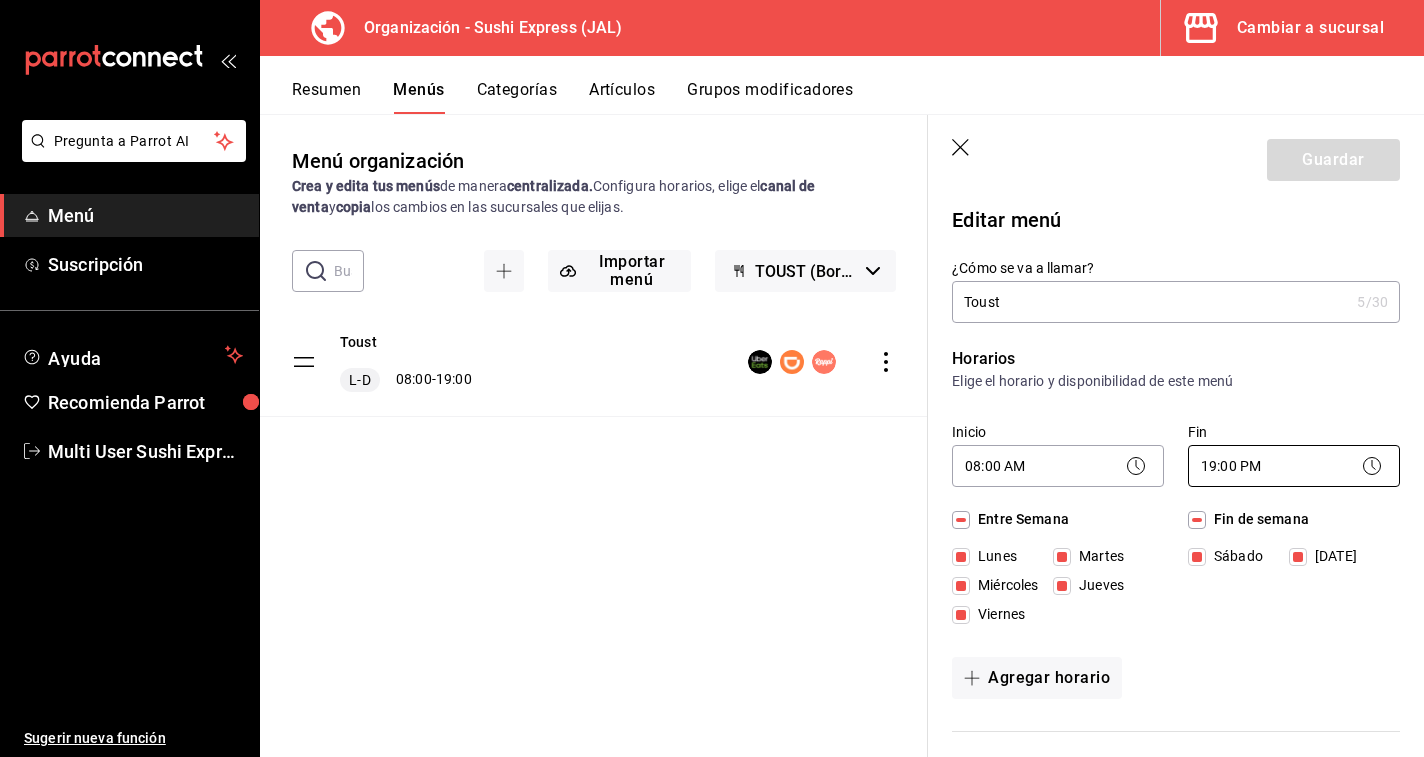 click on "Pregunta a Parrot AI Menú   Suscripción   Ayuda Recomienda Parrot   Multi User Sushi Express   Sugerir nueva función   Organización - Sushi Express (JAL) Cambiar a sucursal Resumen Menús Categorías Artículos Grupos modificadores Menú organización Crea y edita tus menús  de manera  centralizada.  Configura horarios, elige el  canal de venta  y  copia  los cambios en las sucursales que elijas. ​ ​ Importar menú TOUST (Borrador) Toust L-D 08:00  -  19:00 Guardar Editar menú ¿Cómo se va a llamar? Toust 5 /30 ¿Cómo se va a llamar? Horarios Elige el horario y disponibilidad de este menú Inicio 08:00 AM 08:00 Fin 19:00 PM 19:00 Entre Semana [DATE] [DATE] [DATE] [DATE] [DATE] Fin de semana [DATE][PERSON_NAME][DATE] Agregar horario Categorías Selecciona una categoría existente Bebidas Toust Toast ¿Dónde se va a mostrar tu menú? Selecciona los canales de venta disponibles Punto de venta Uber Eats DiDi Food Rappi Pedidos Online Editar artículos por menú Si No Dirígete a la pantalla de  Resumen ME-" at bounding box center [712, 378] 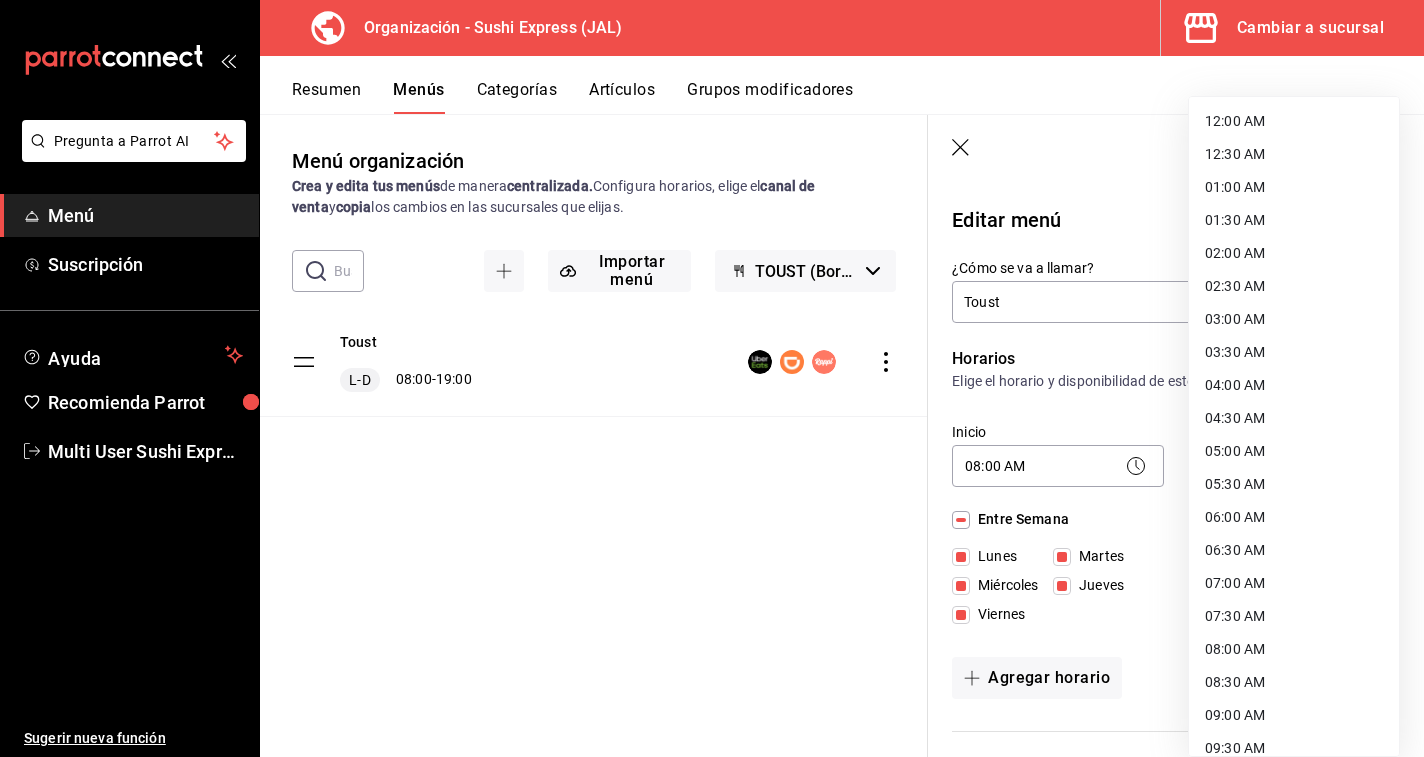 scroll, scrollTop: 949, scrollLeft: 0, axis: vertical 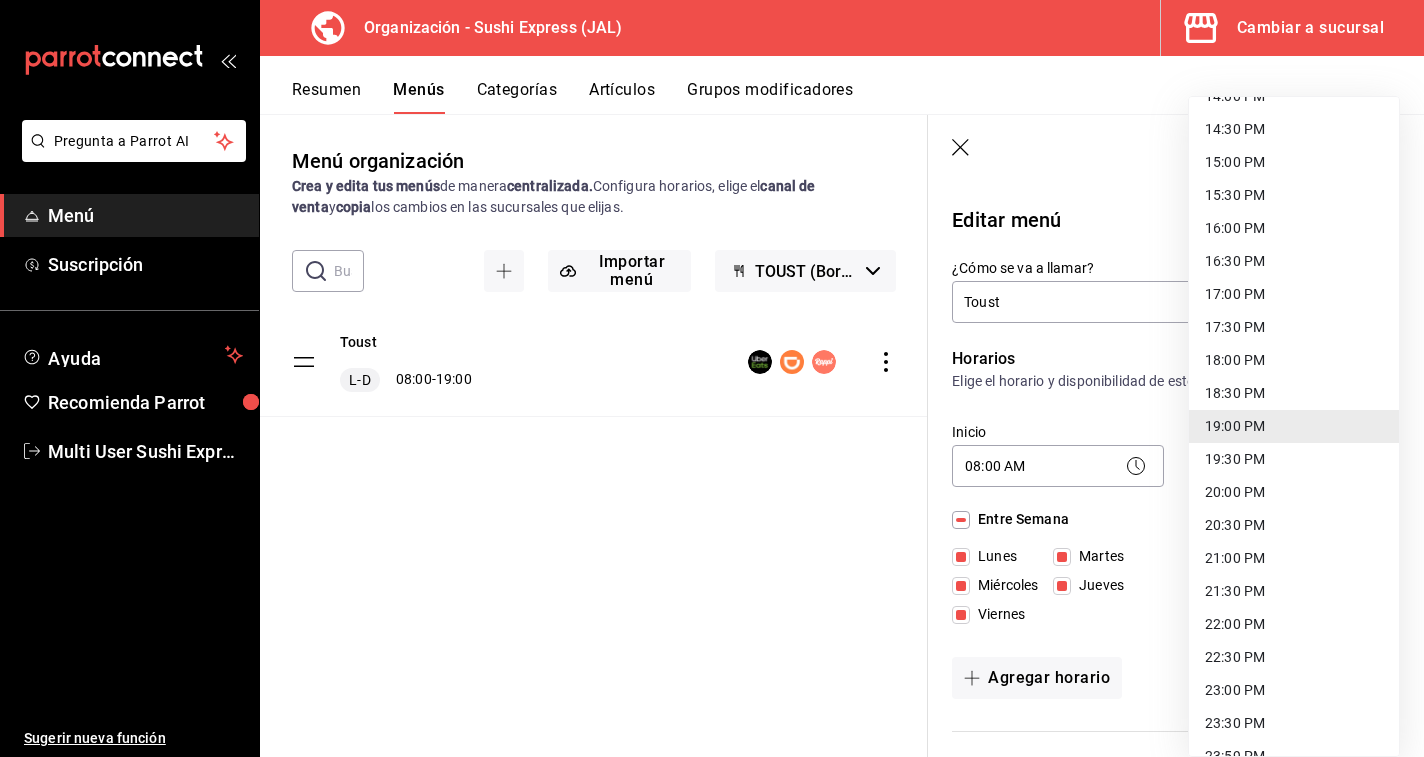 click on "22:00 PM" at bounding box center [1294, 624] 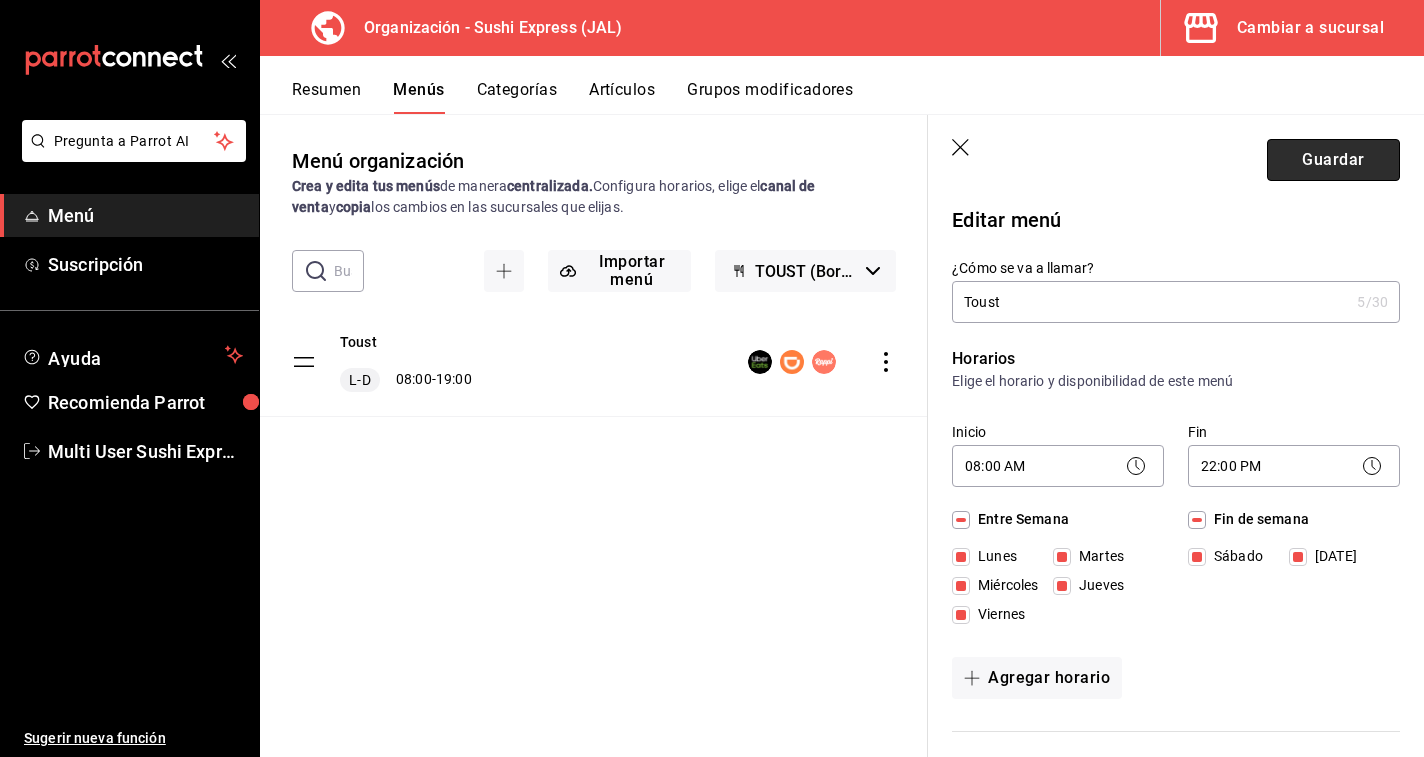 click on "Guardar" at bounding box center [1333, 160] 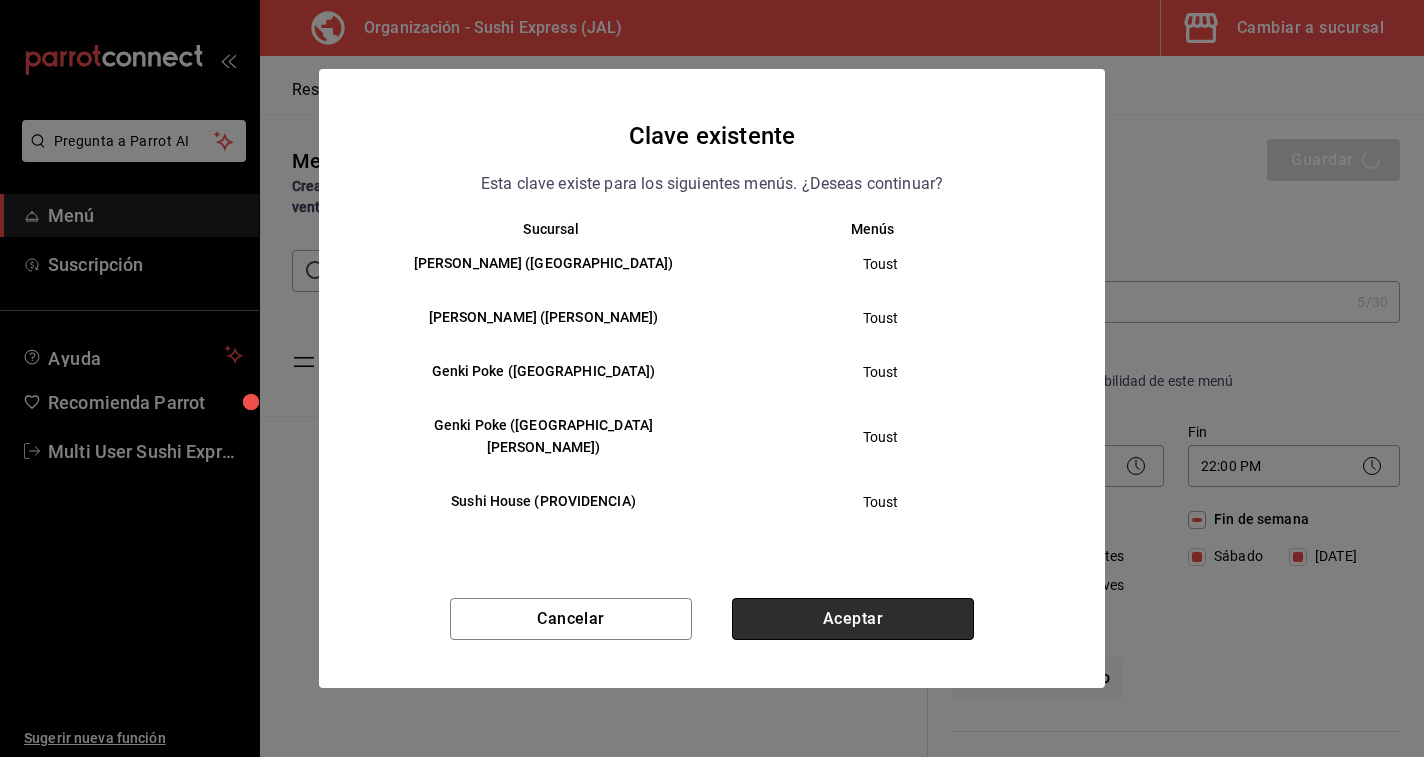 click on "Aceptar" at bounding box center [853, 619] 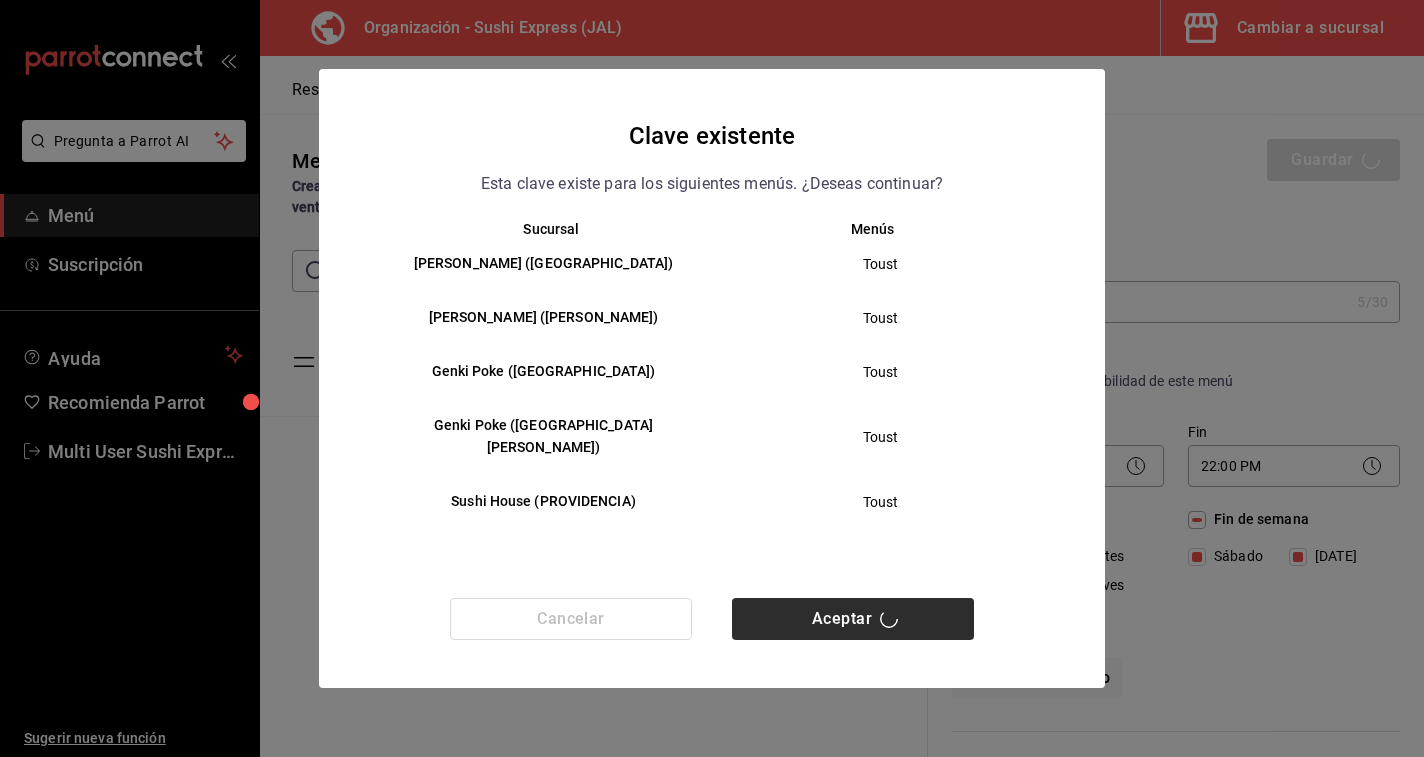 type 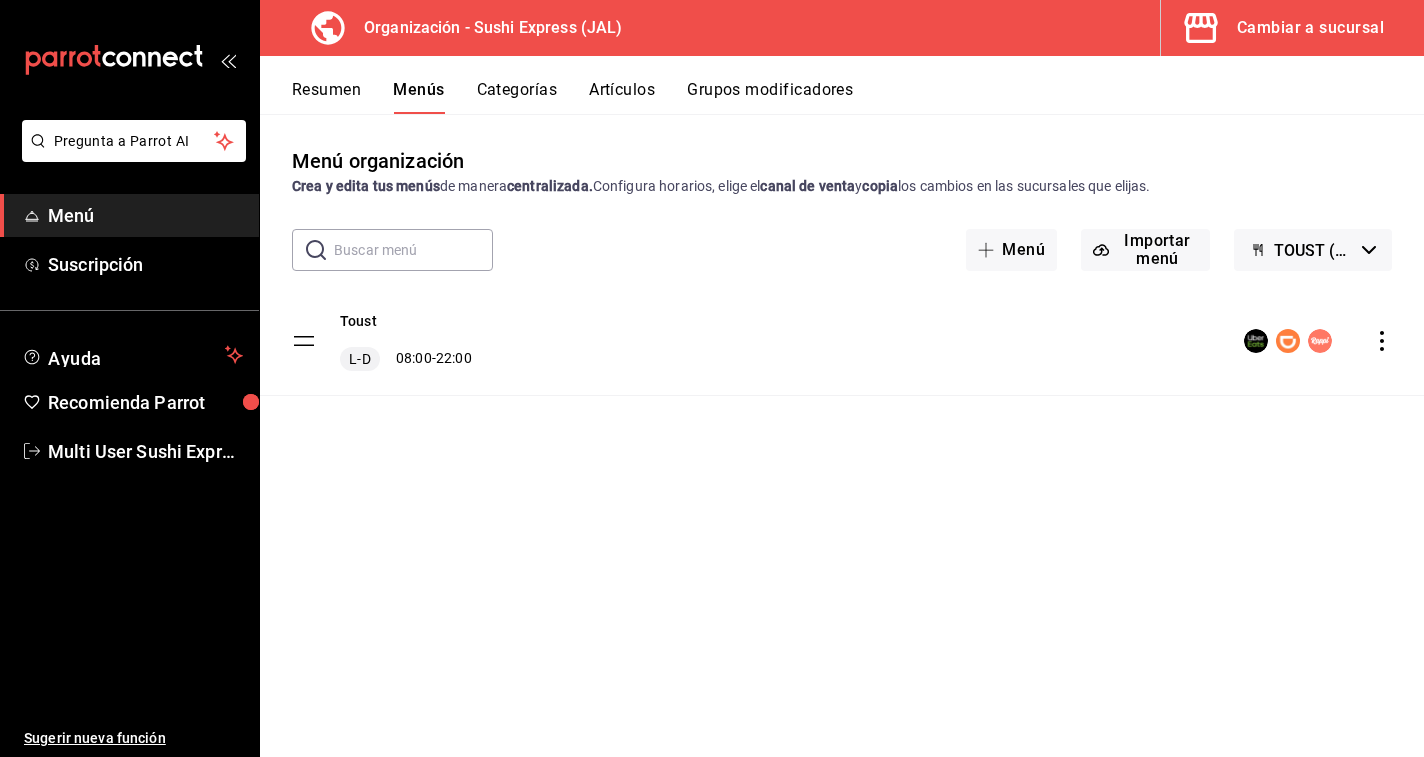 click on "Resumen" at bounding box center [326, 97] 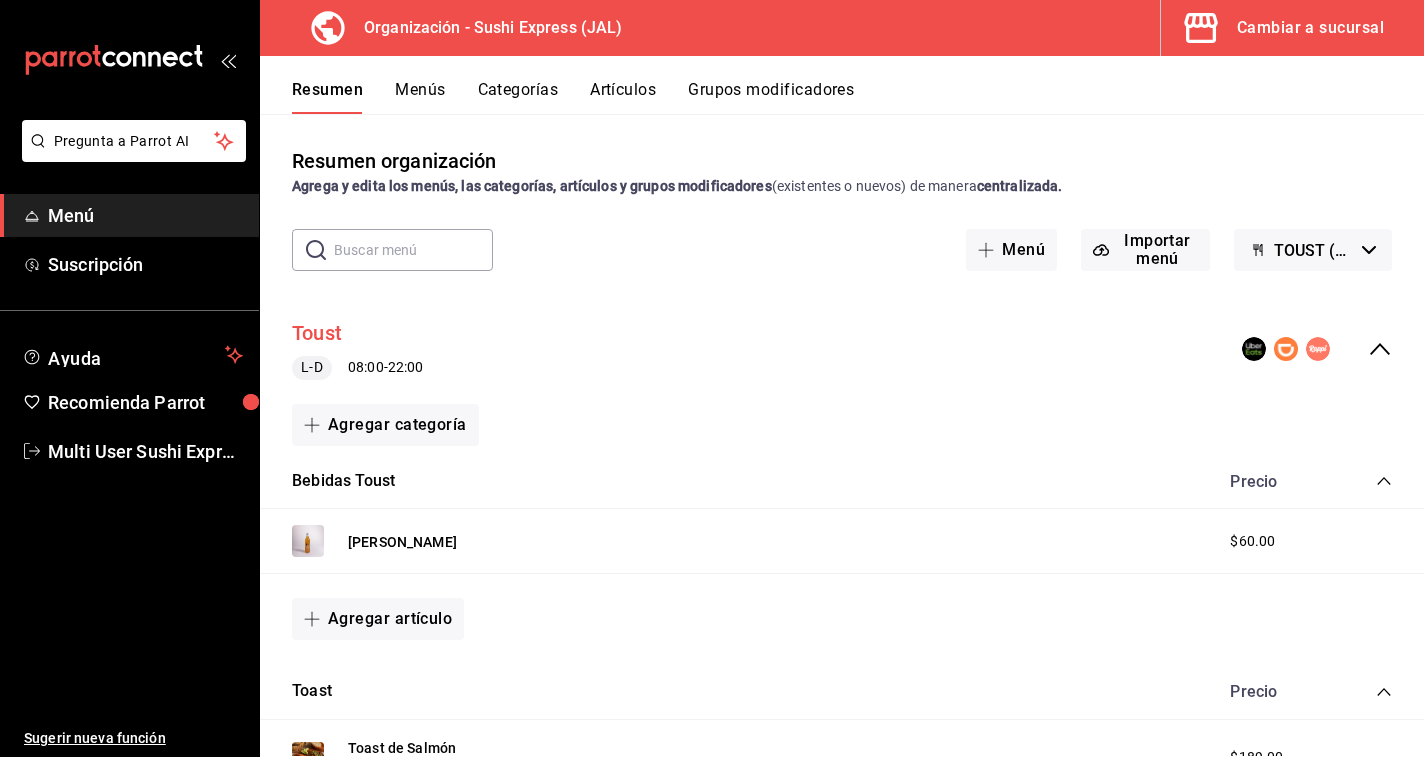 click on "Toust" at bounding box center (317, 333) 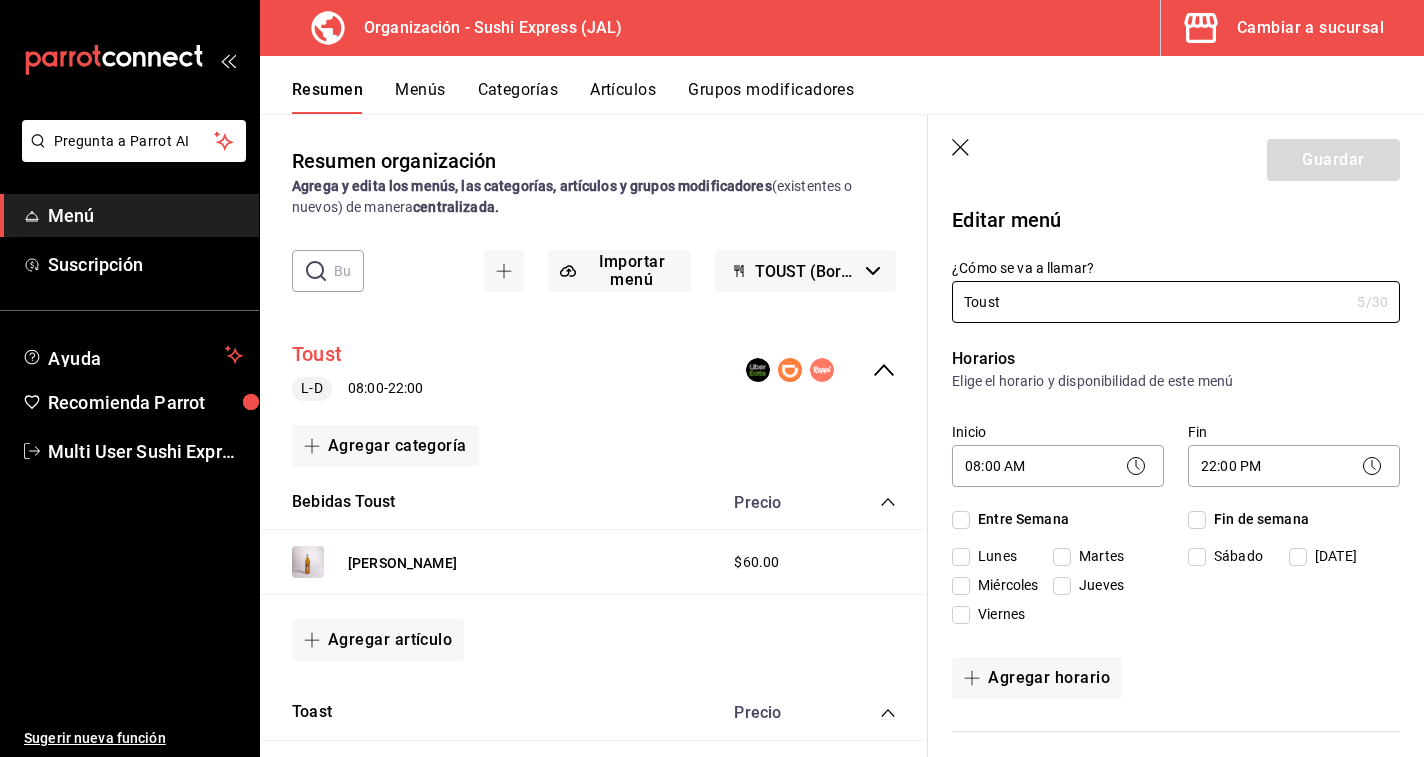 checkbox on "true" 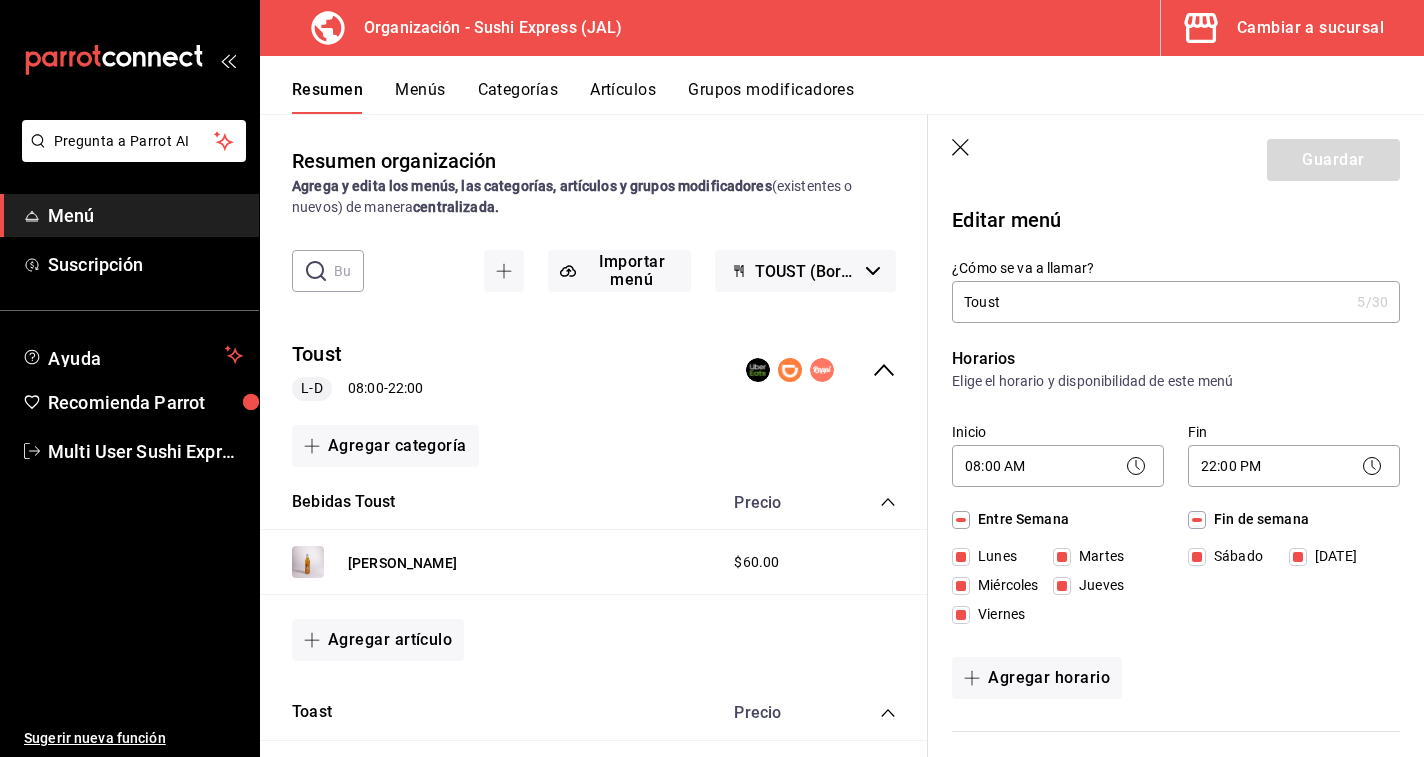 click 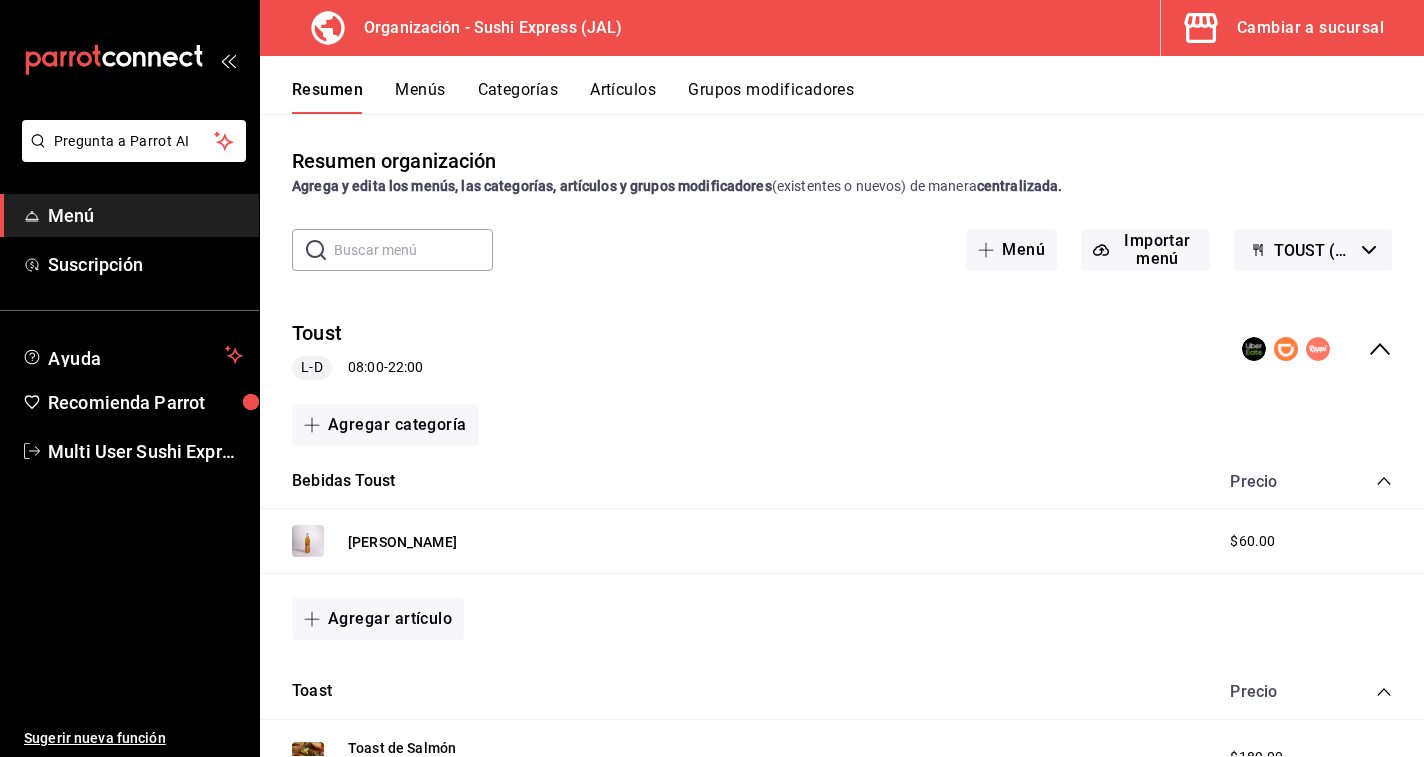 click on "Cambiar a sucursal" at bounding box center [1310, 28] 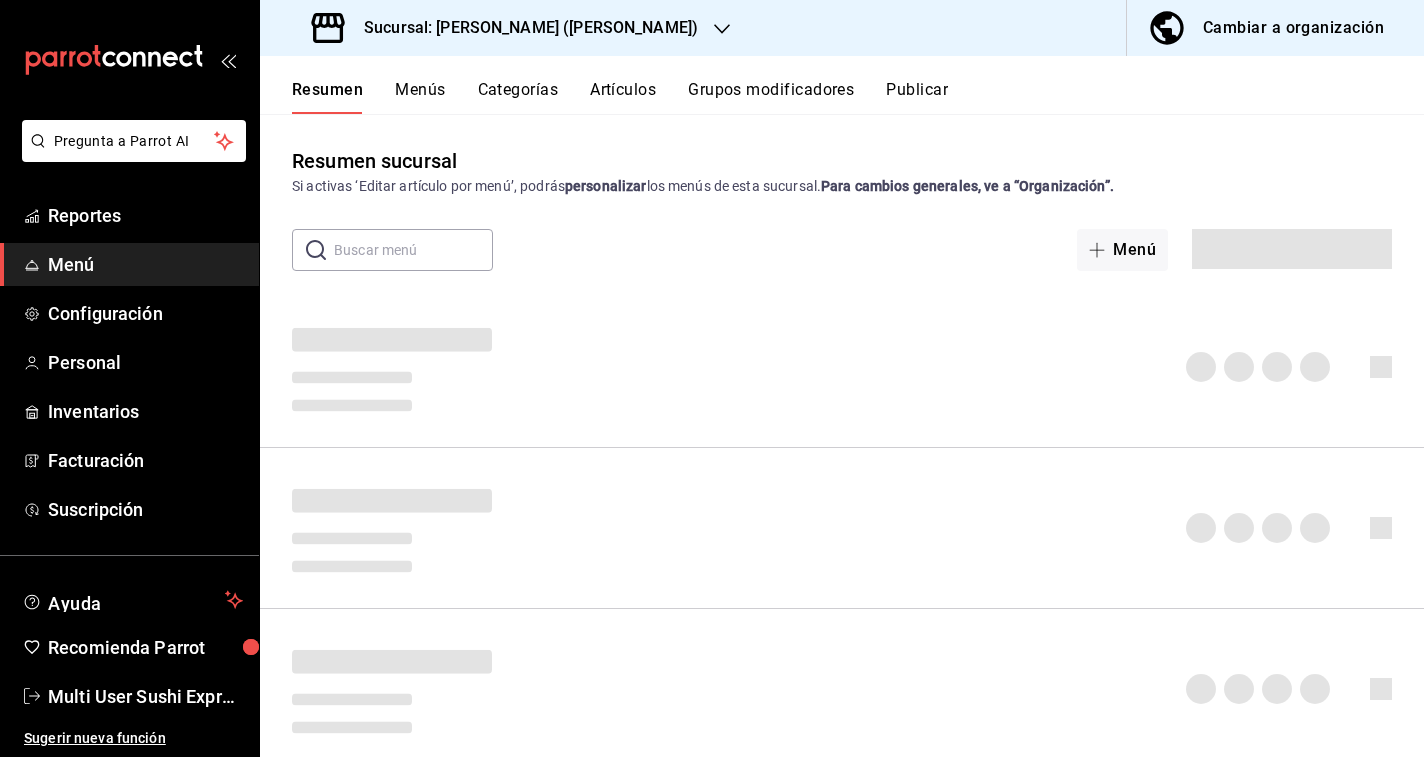 click on "Publicar" at bounding box center [917, 97] 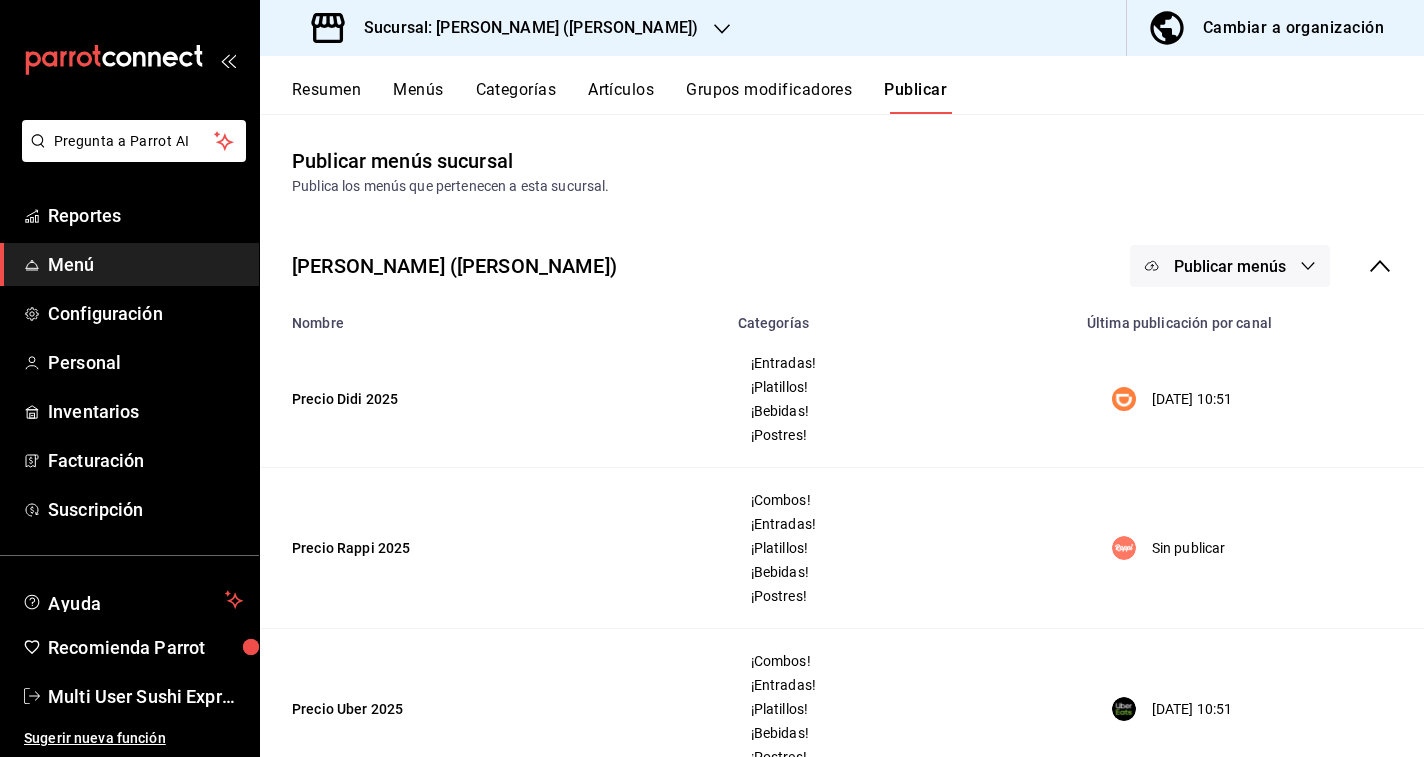 click on "Publicar menús" at bounding box center (1230, 266) 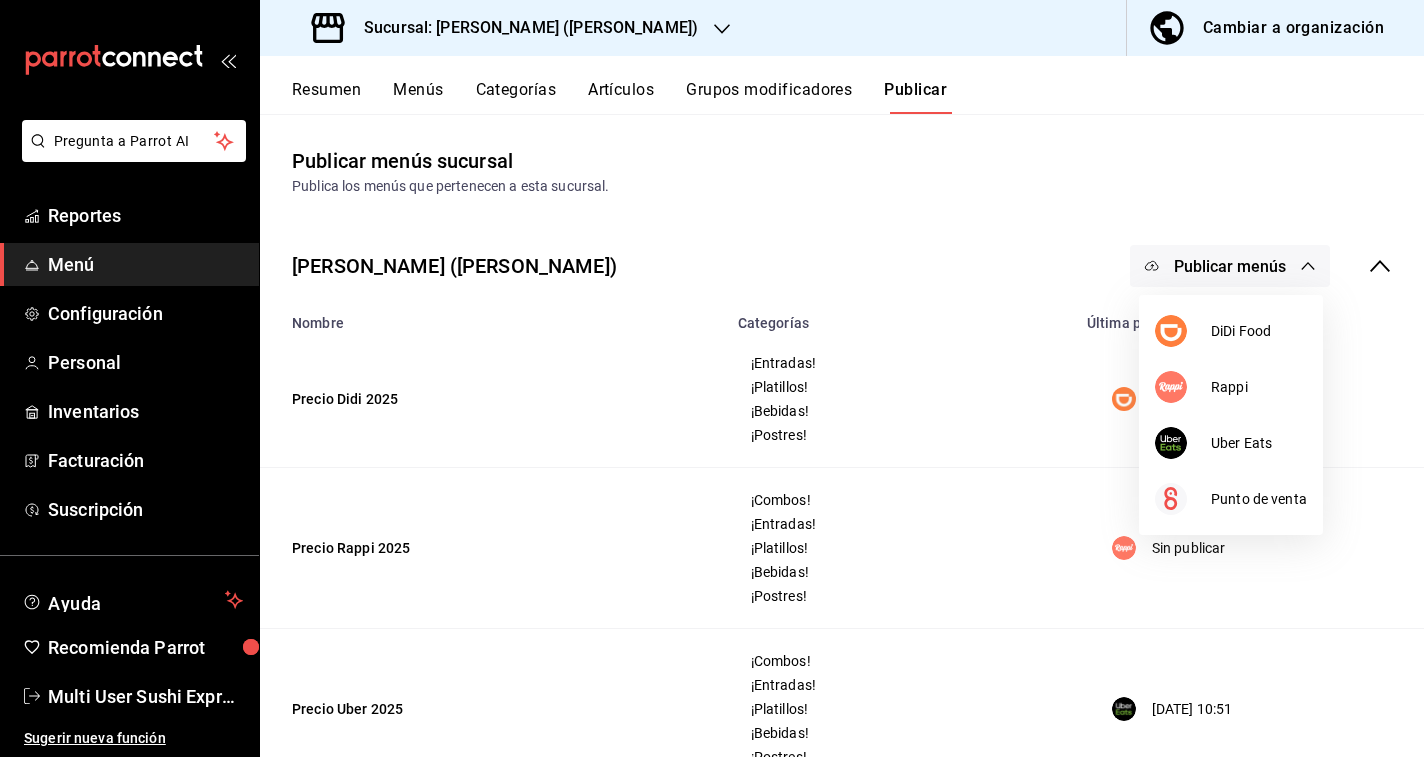 click at bounding box center (712, 378) 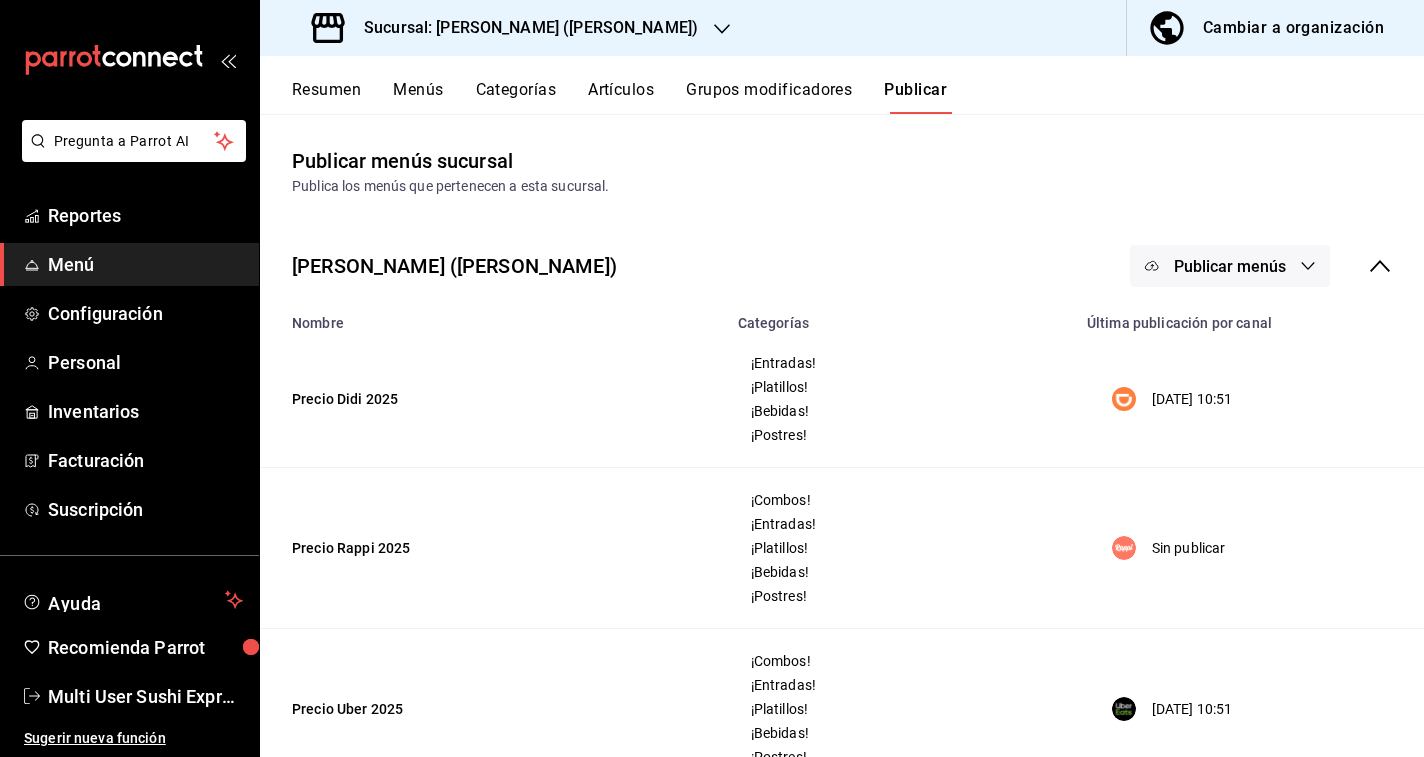 click 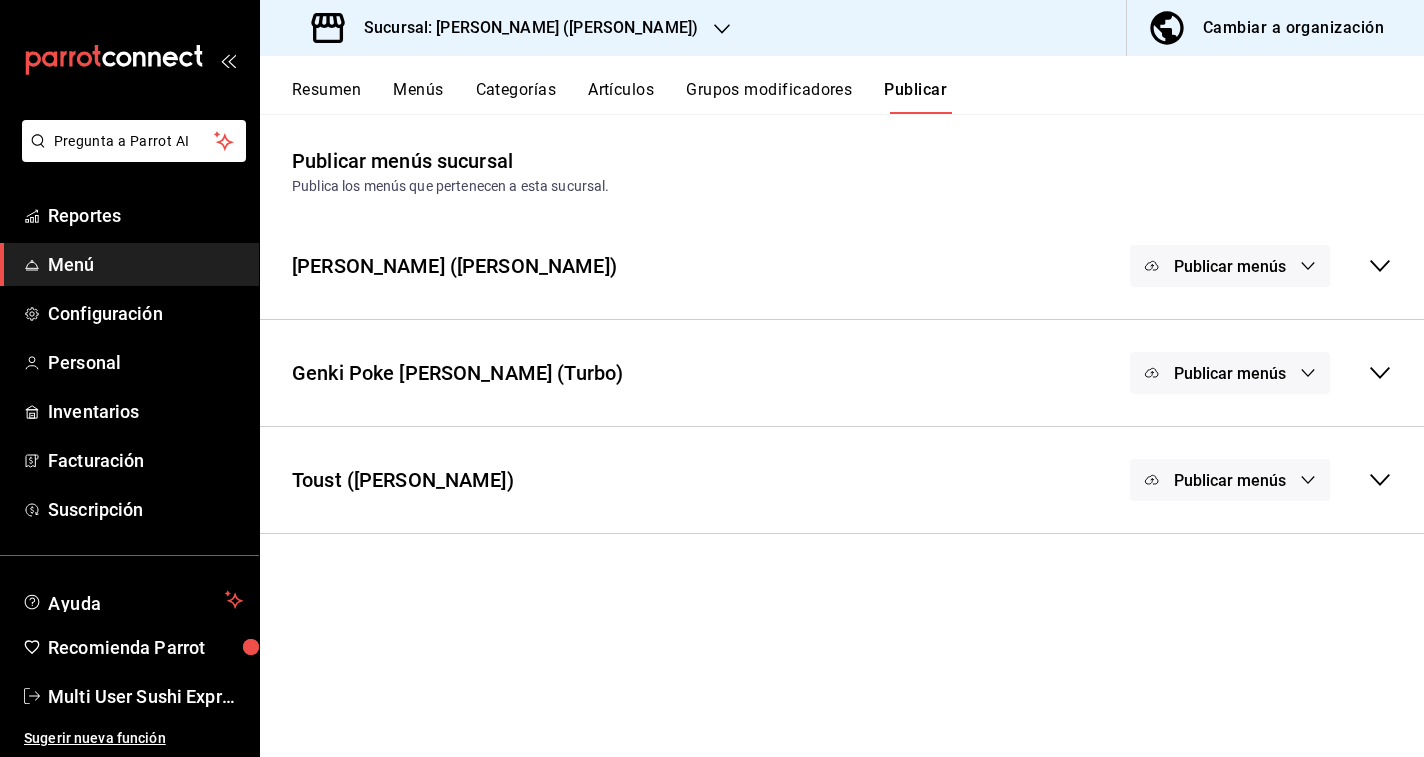 click on "Publicar menús" at bounding box center [1230, 480] 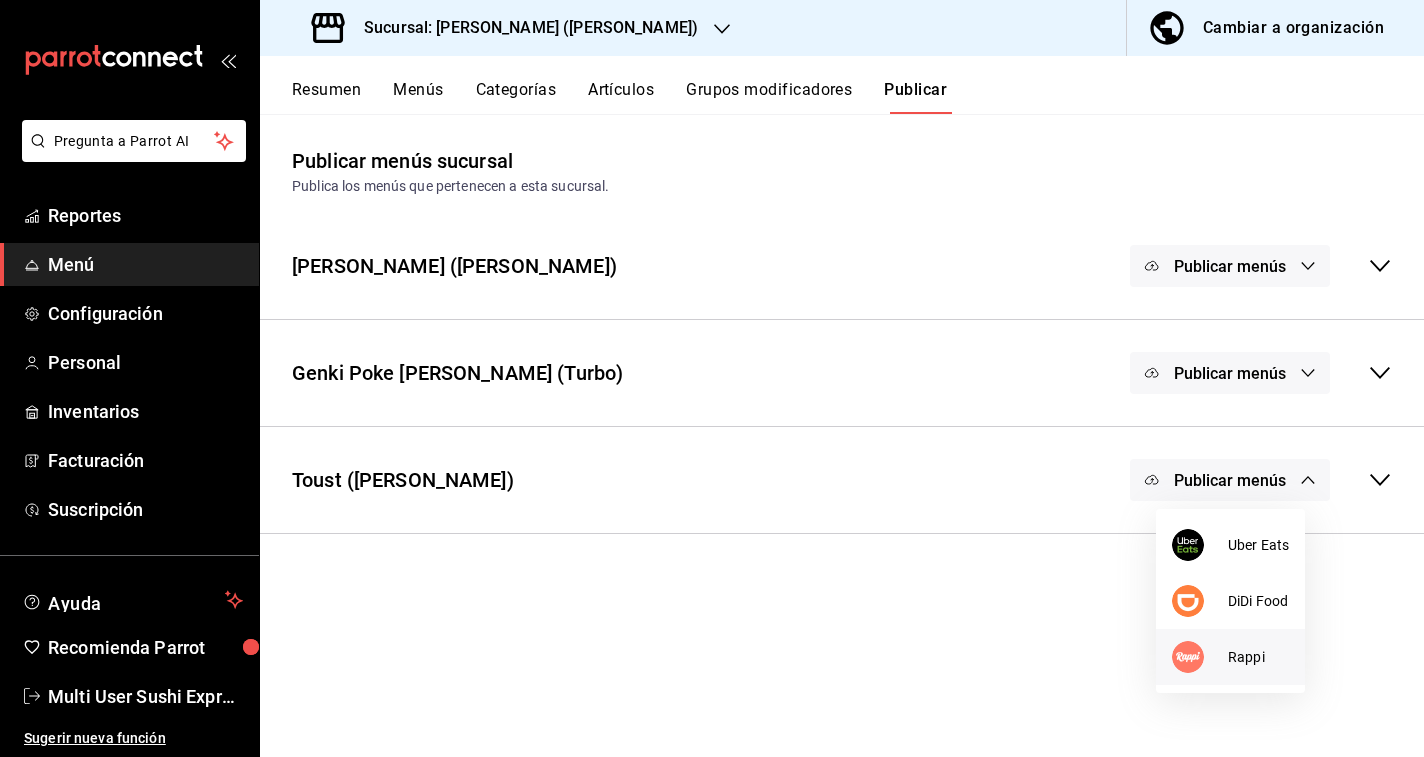 click on "Rappi" at bounding box center [1230, 657] 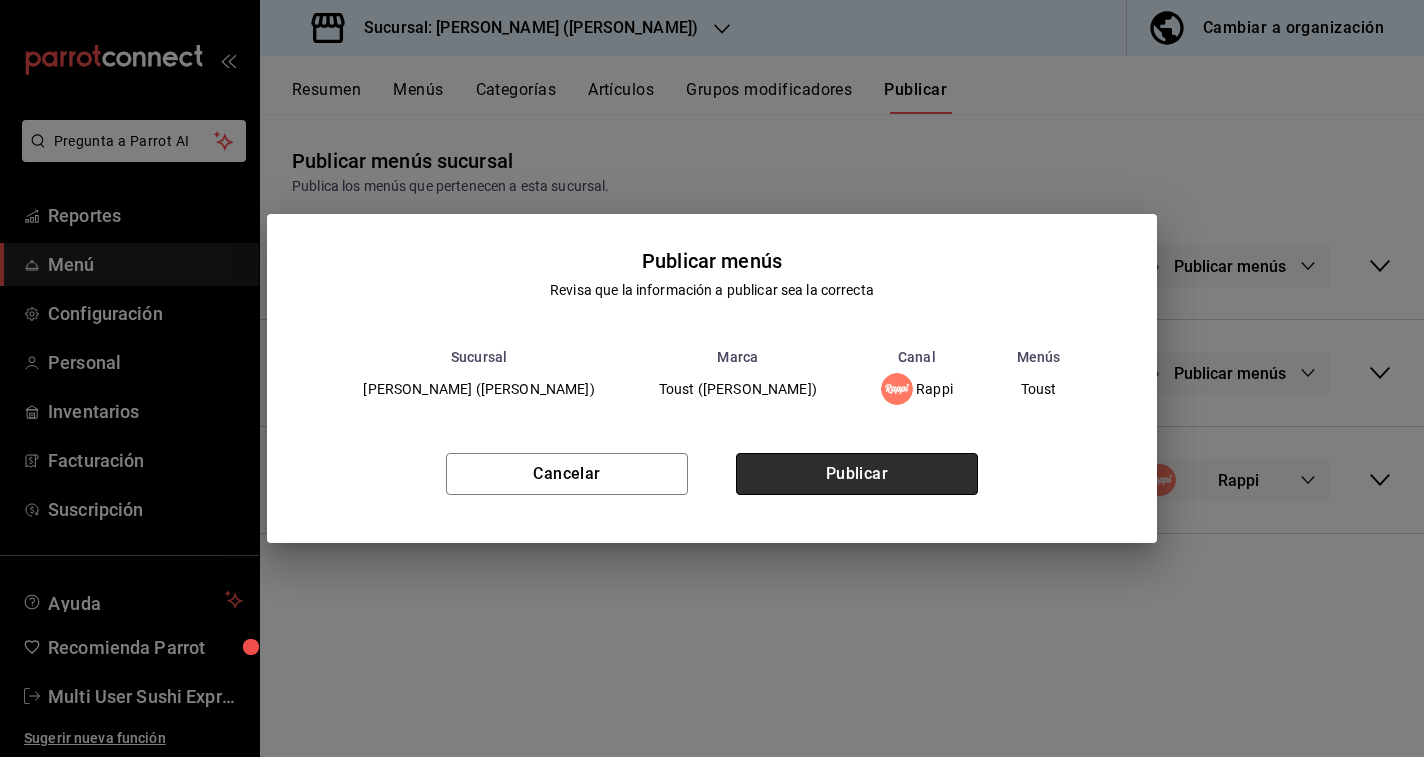 click on "Publicar" at bounding box center [857, 474] 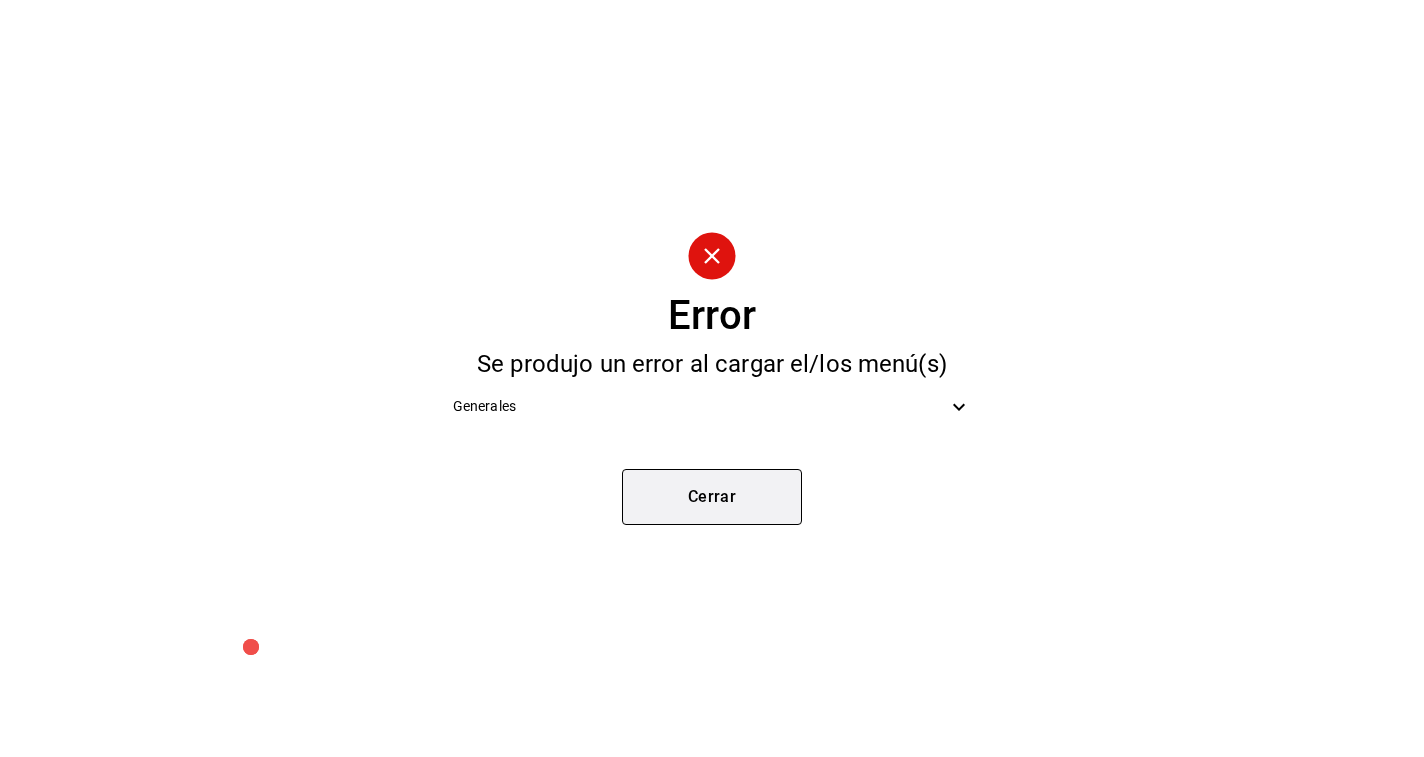 click on "Cerrar" at bounding box center [712, 497] 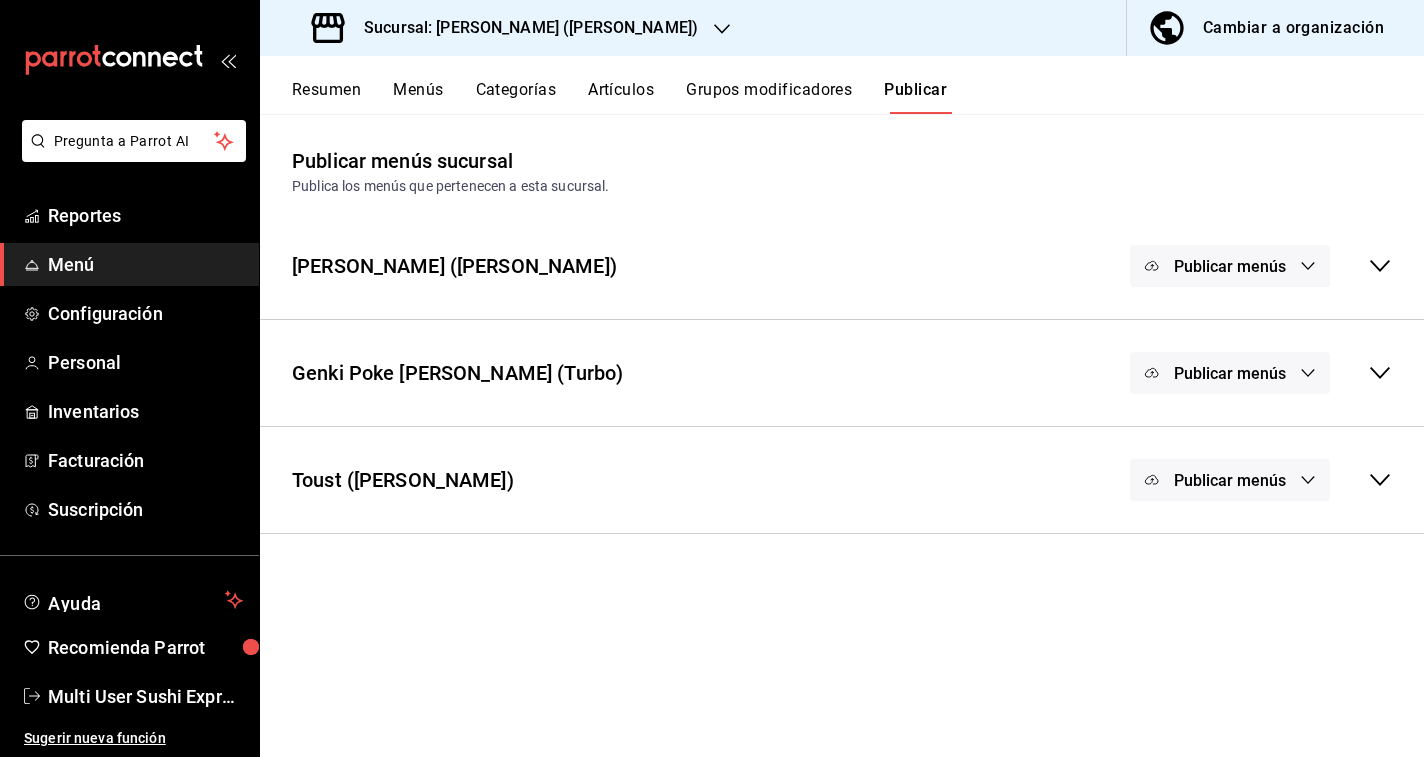 click on "Publicar menús" at bounding box center (1230, 480) 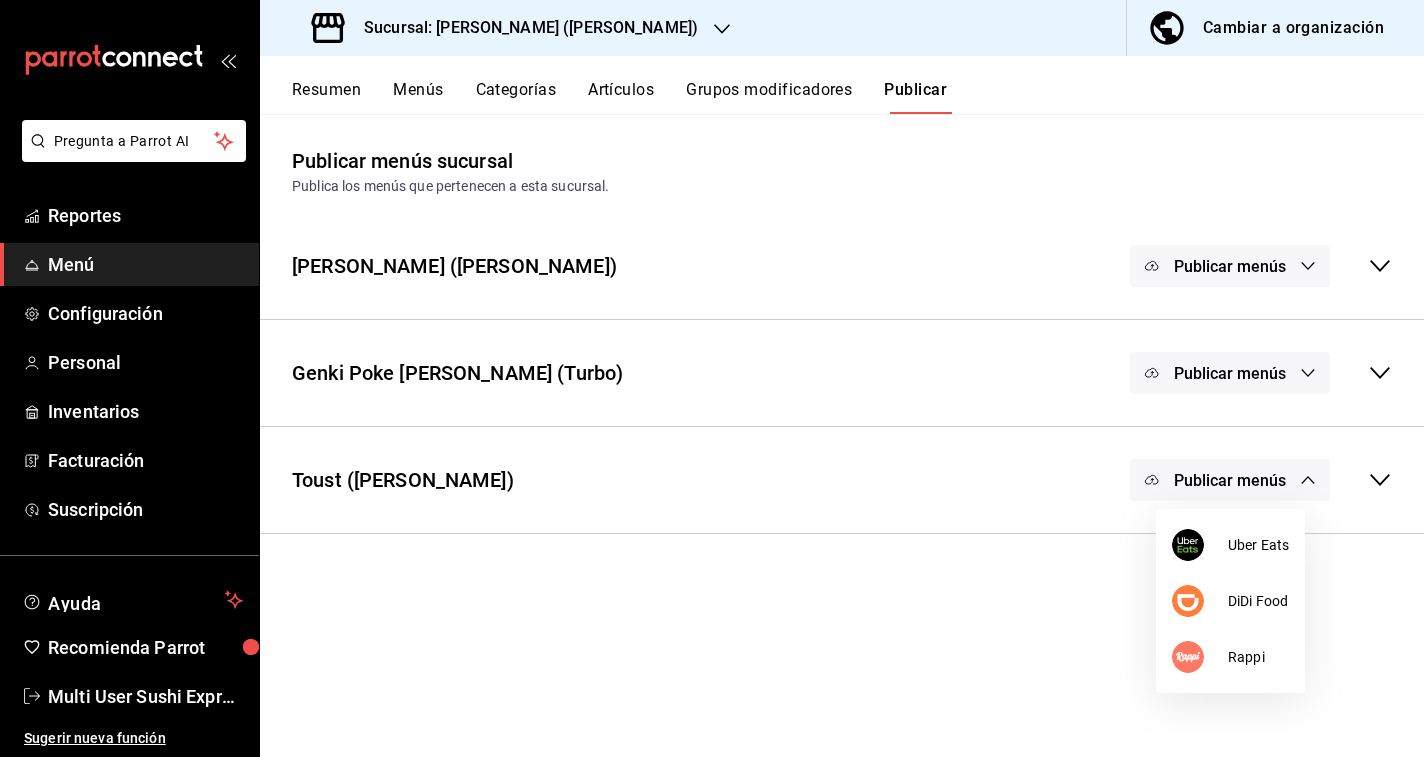 click at bounding box center (712, 378) 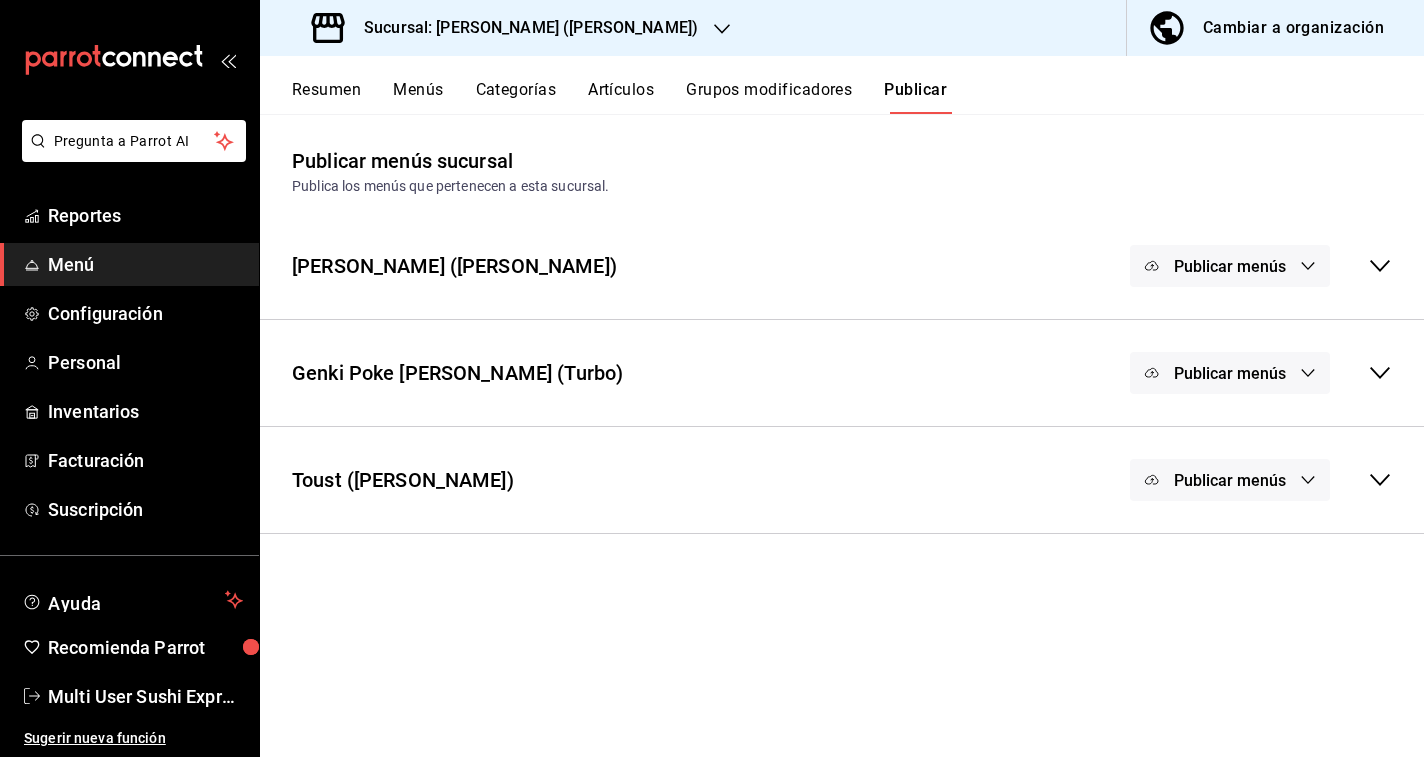 click on "Publicar menús" at bounding box center (1230, 480) 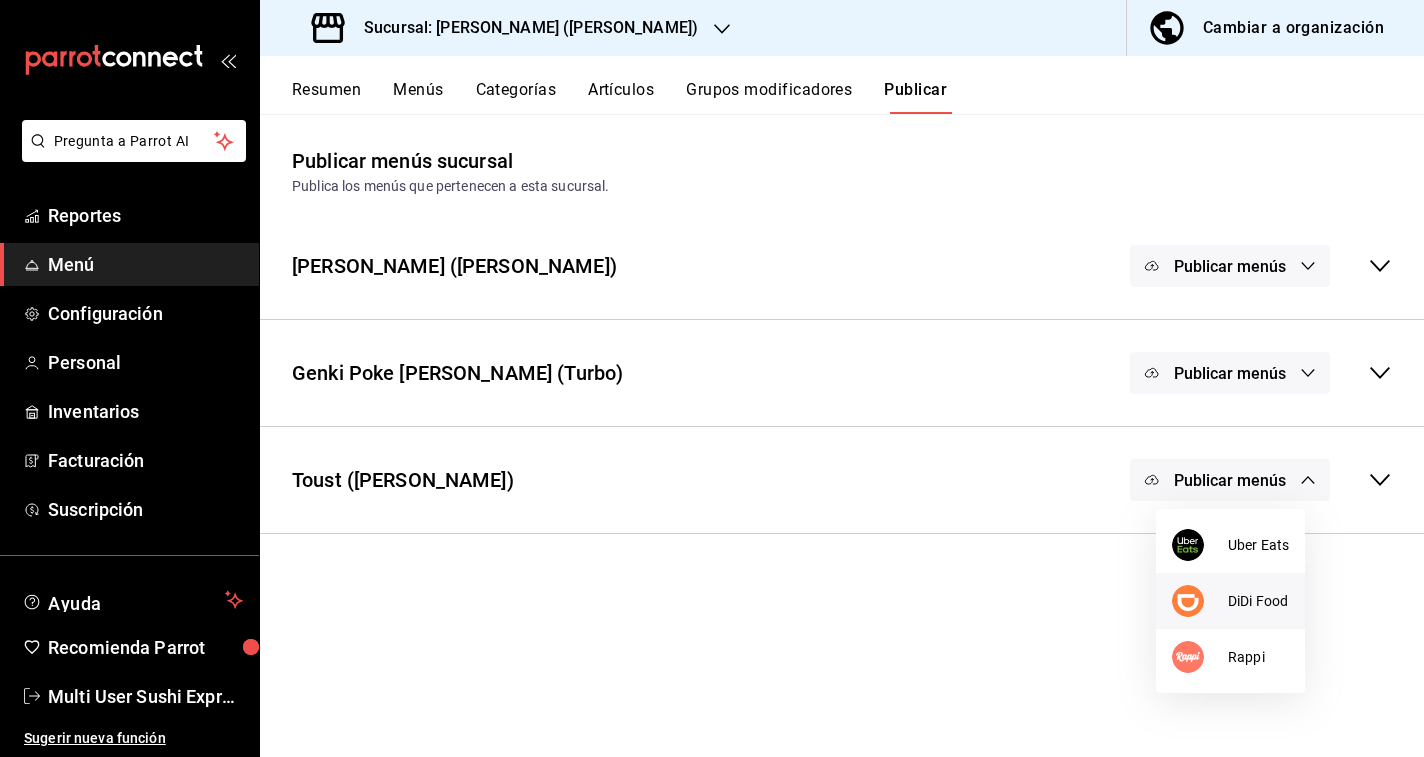 click at bounding box center (1200, 601) 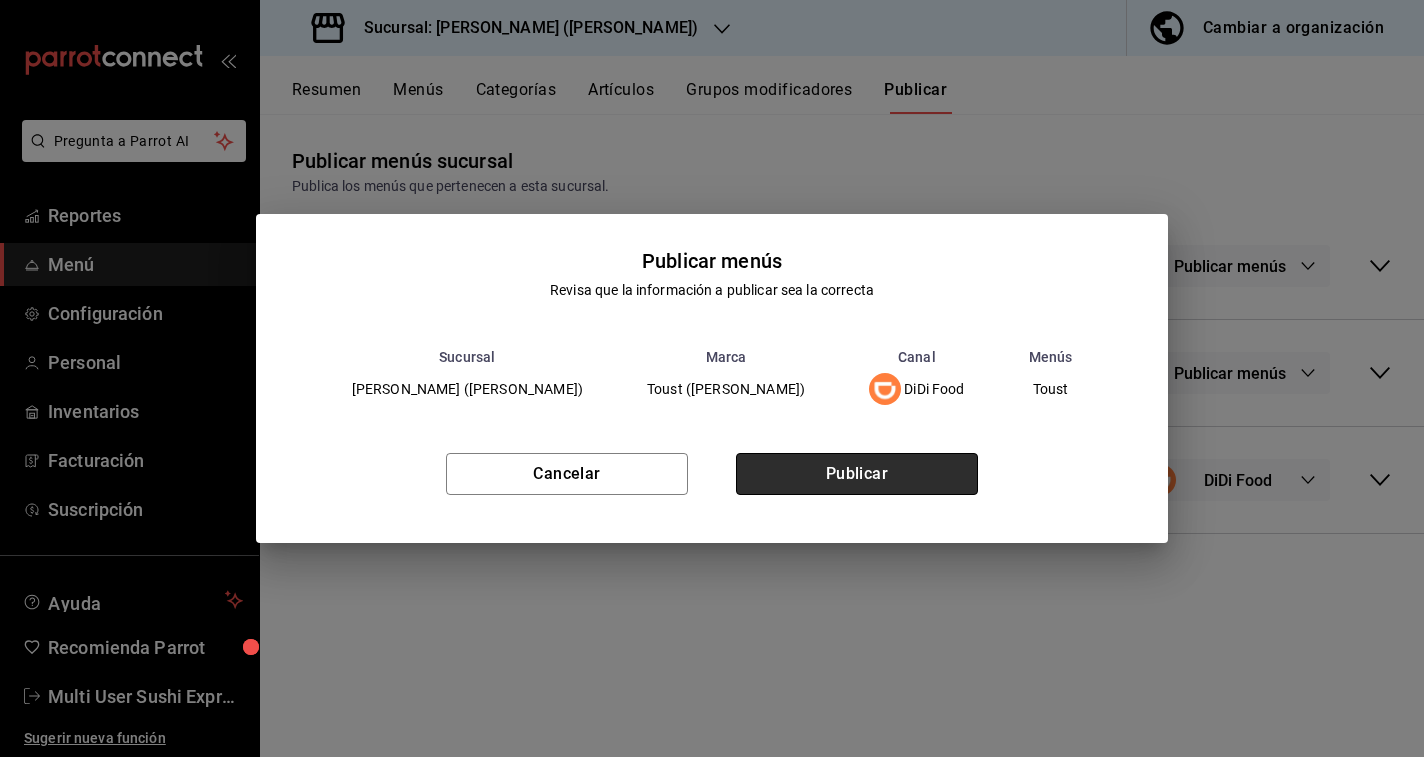 click on "Publicar" at bounding box center [857, 474] 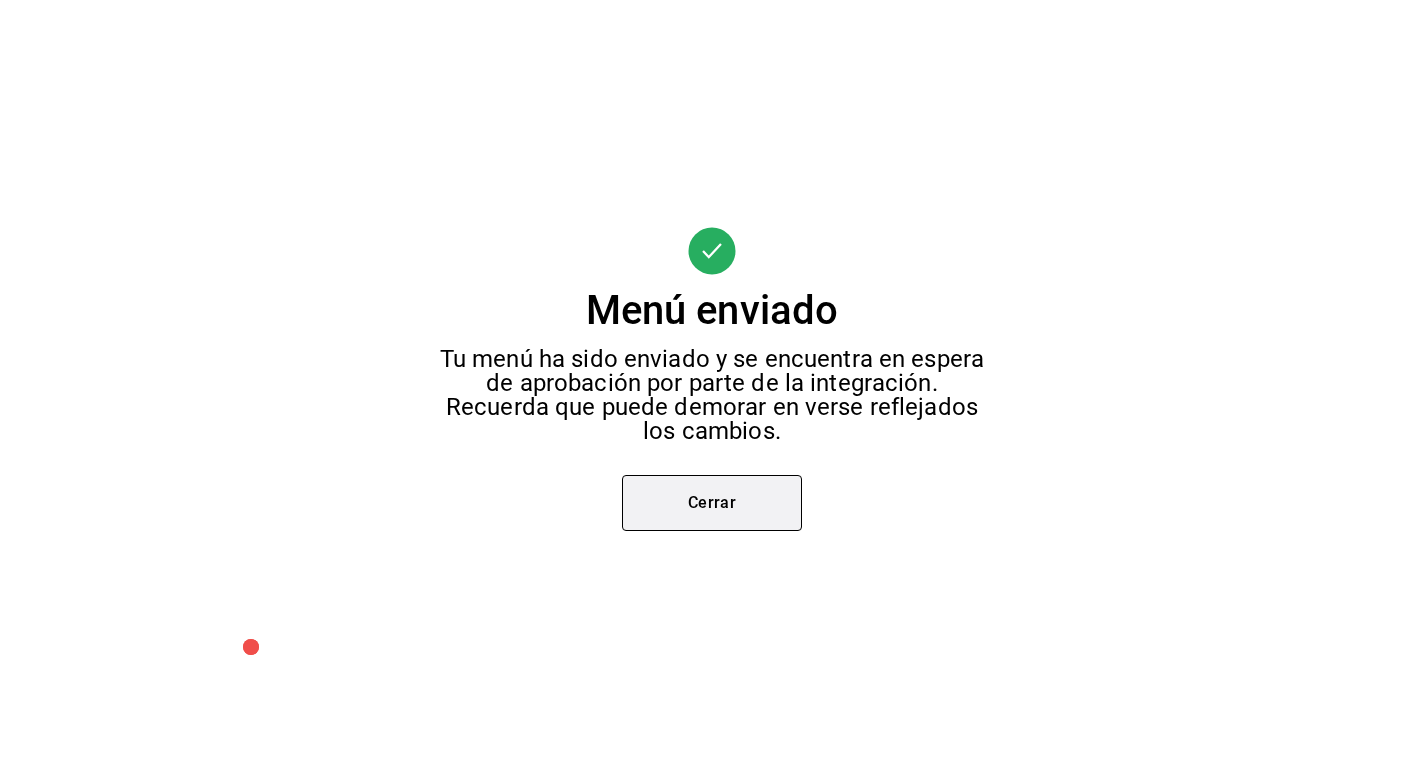 click on "Cerrar" at bounding box center [712, 503] 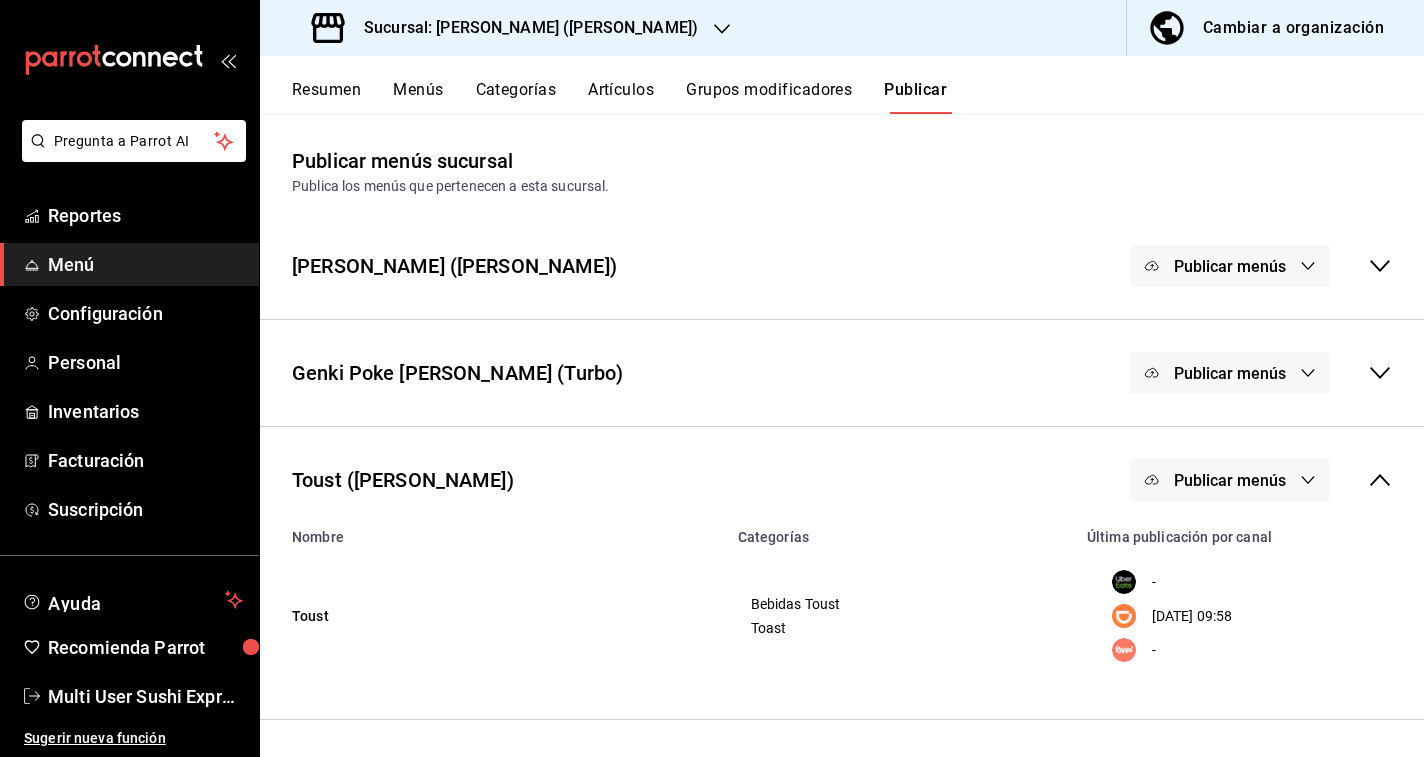 click on "Publicar menús" at bounding box center (1230, 480) 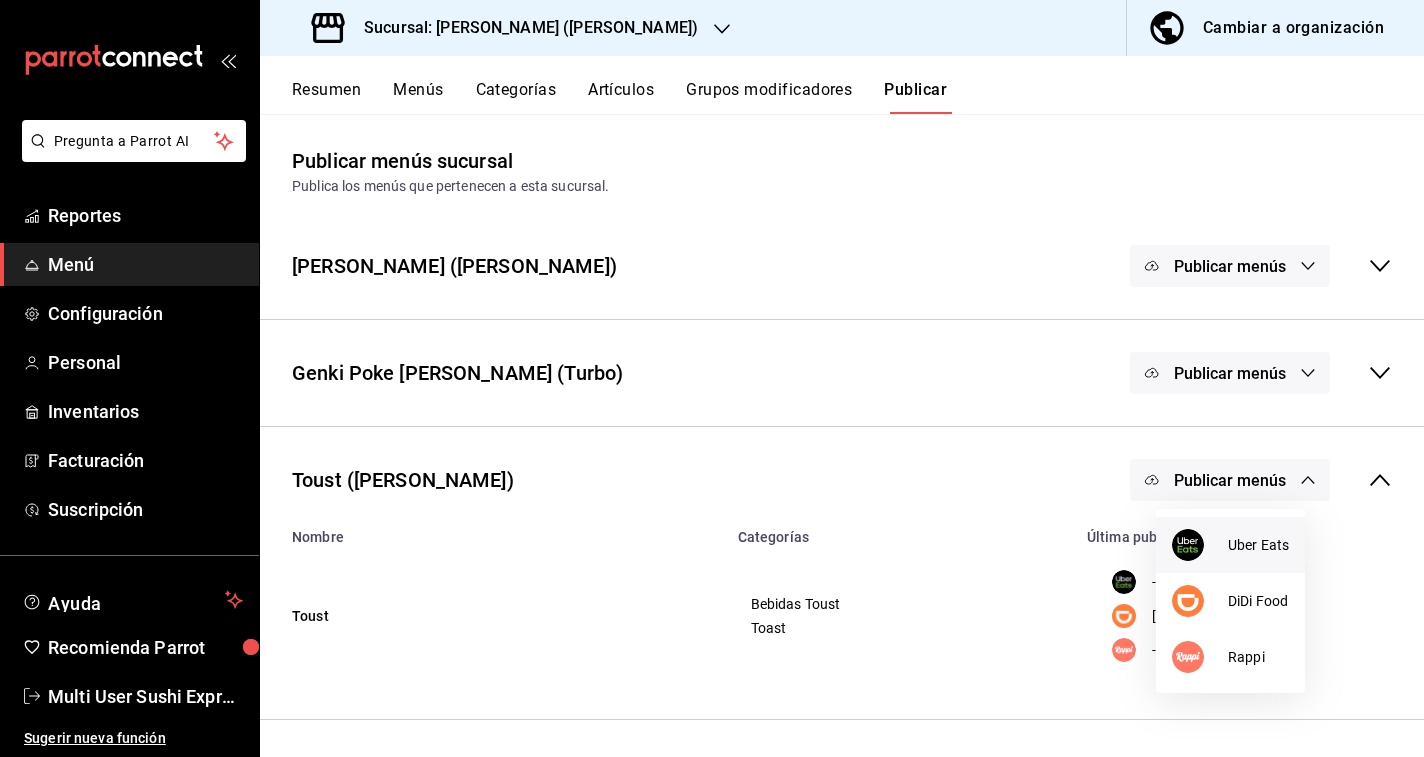 click at bounding box center [1200, 545] 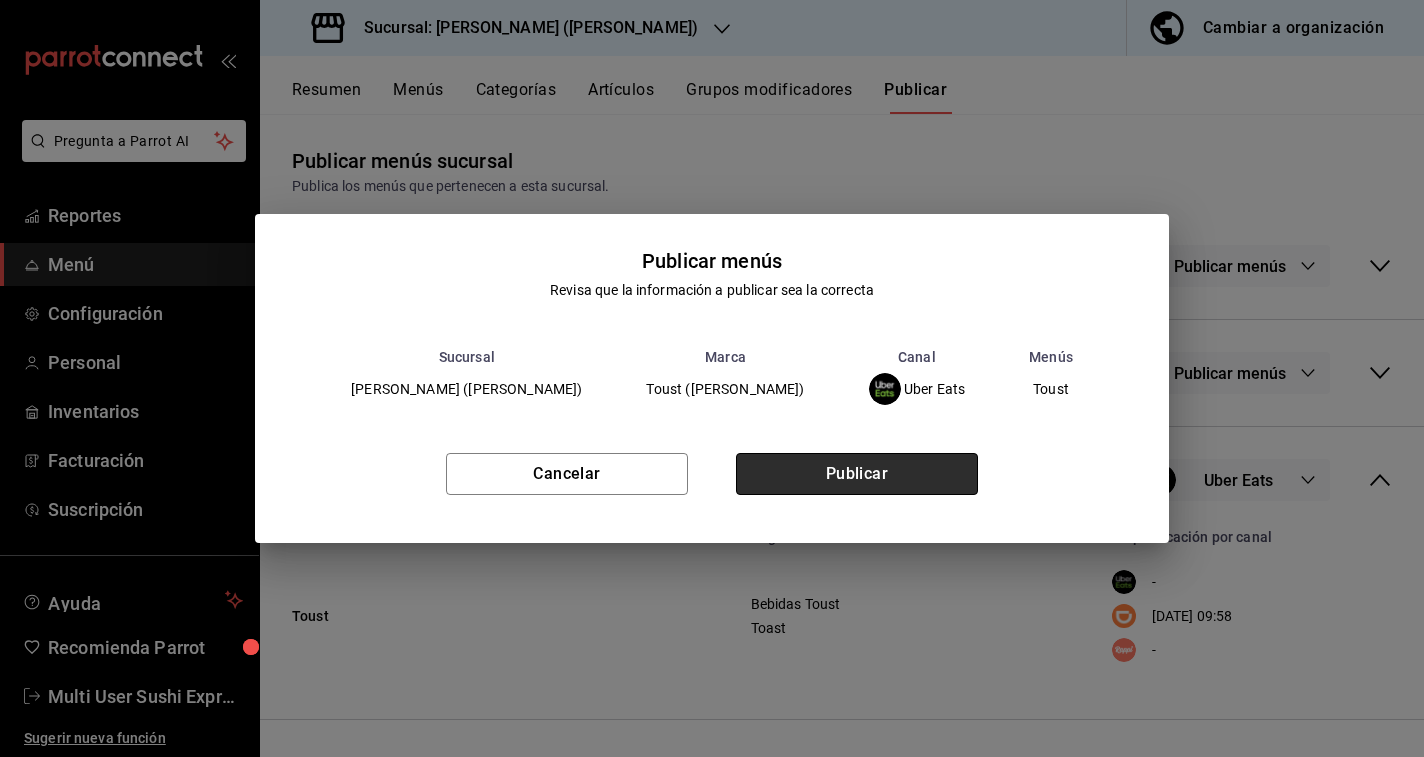 click on "Publicar" at bounding box center [857, 474] 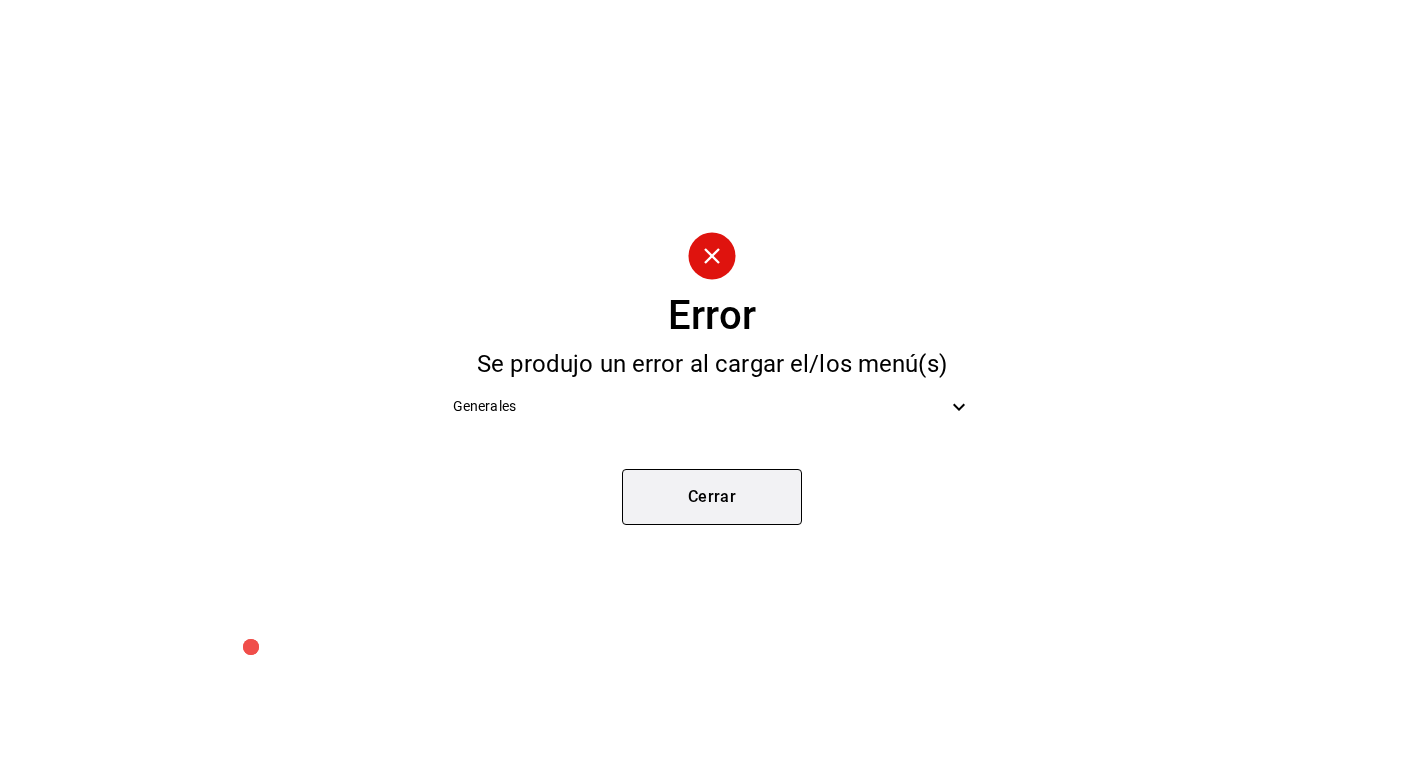click on "Cerrar" at bounding box center [712, 497] 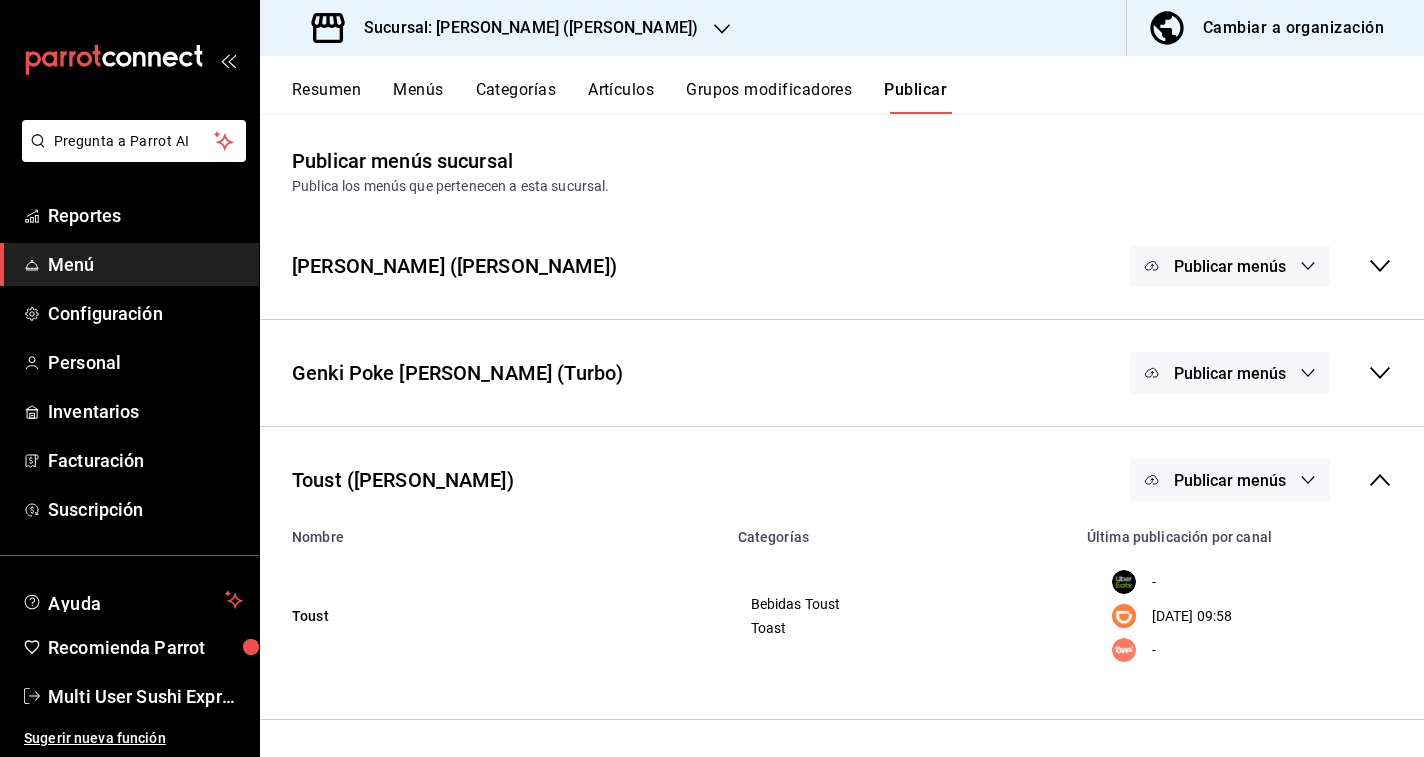 click 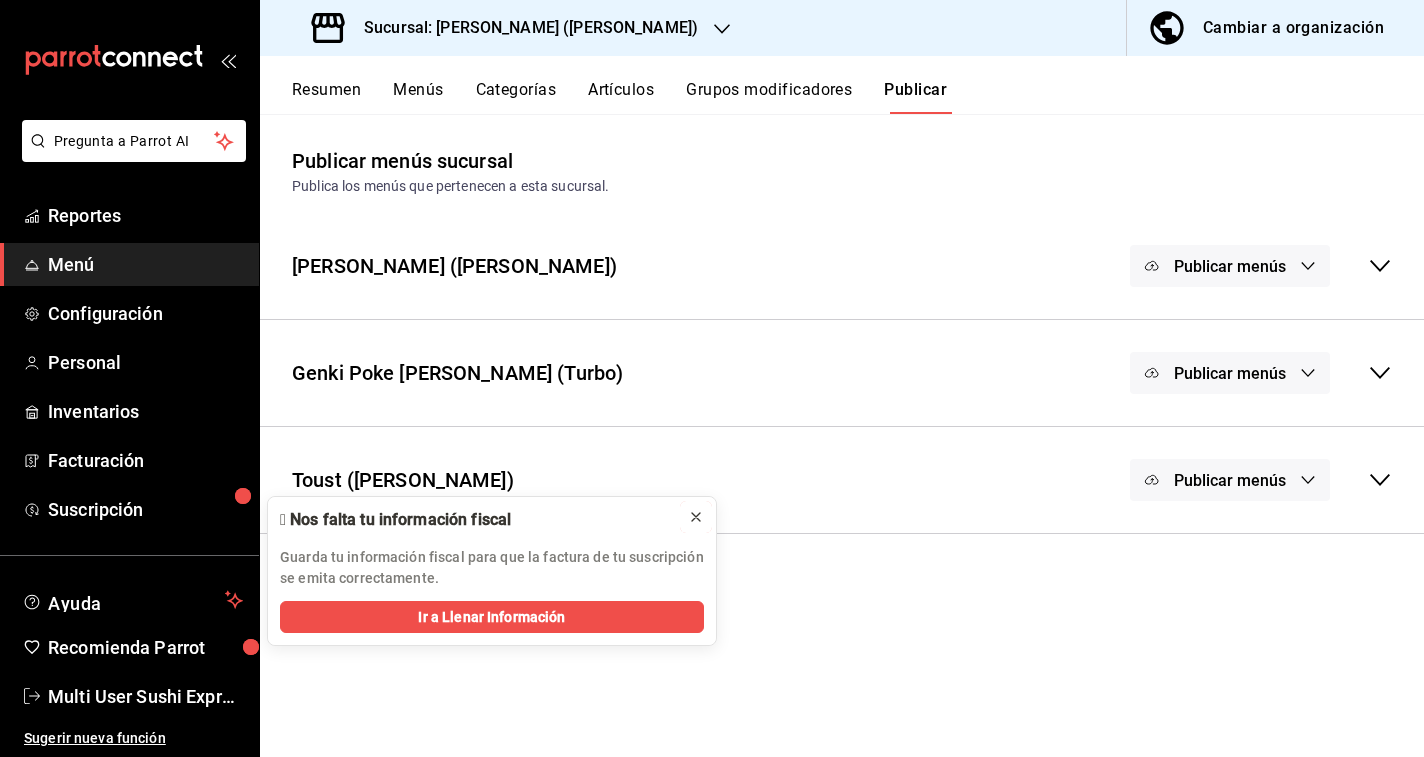 click at bounding box center (696, 517) 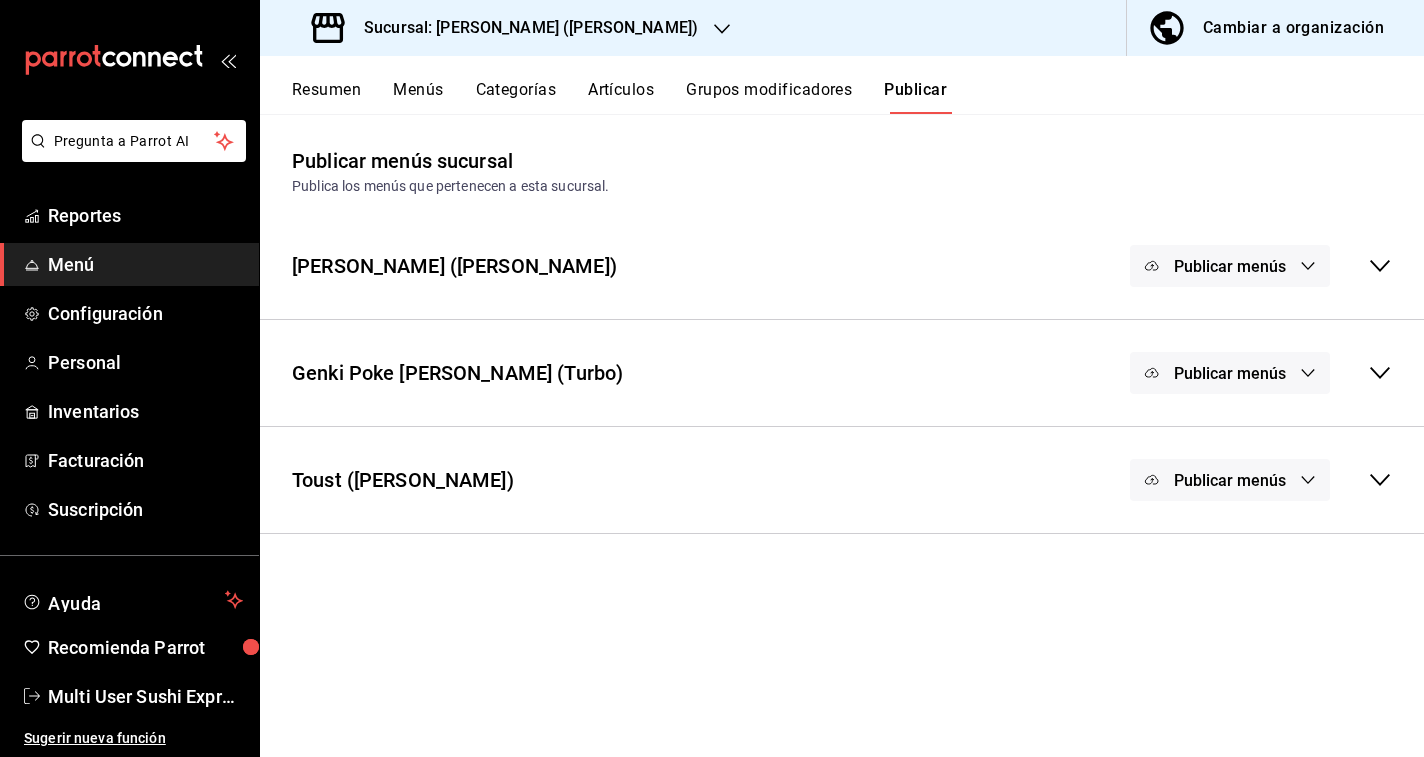 click on "Sucursal: [PERSON_NAME] ([PERSON_NAME])" at bounding box center (523, 28) 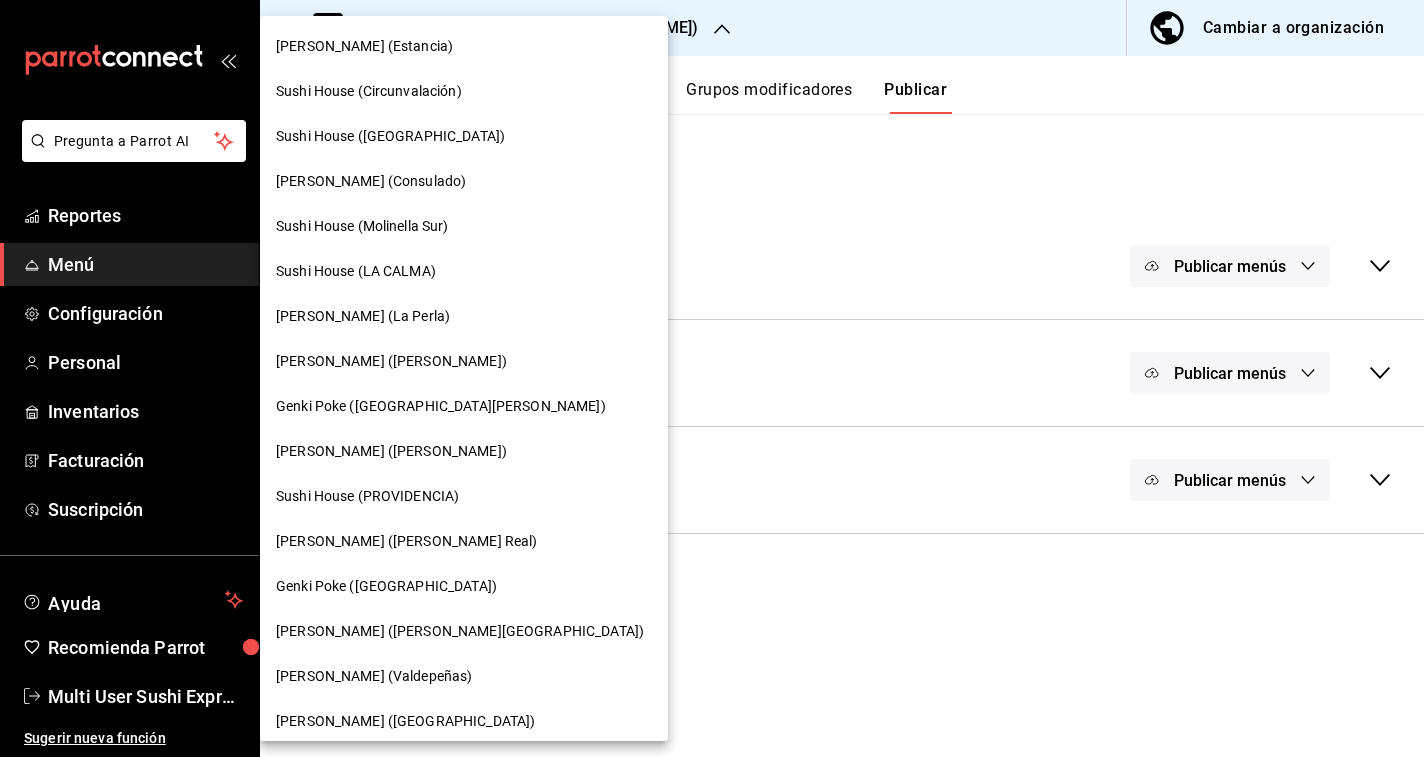 click on "Genki Poke ([GEOGRAPHIC_DATA])" at bounding box center [464, 586] 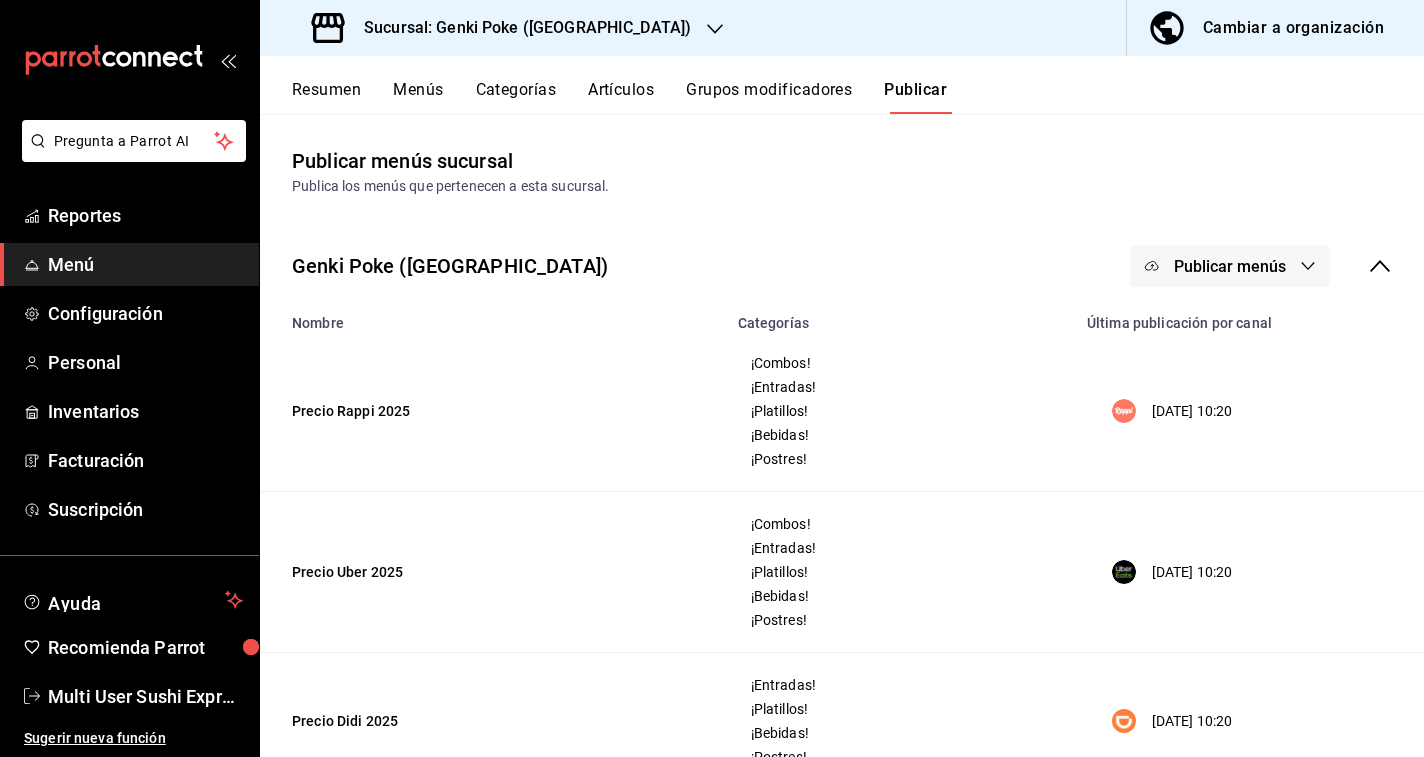 click on "Menús" at bounding box center (418, 97) 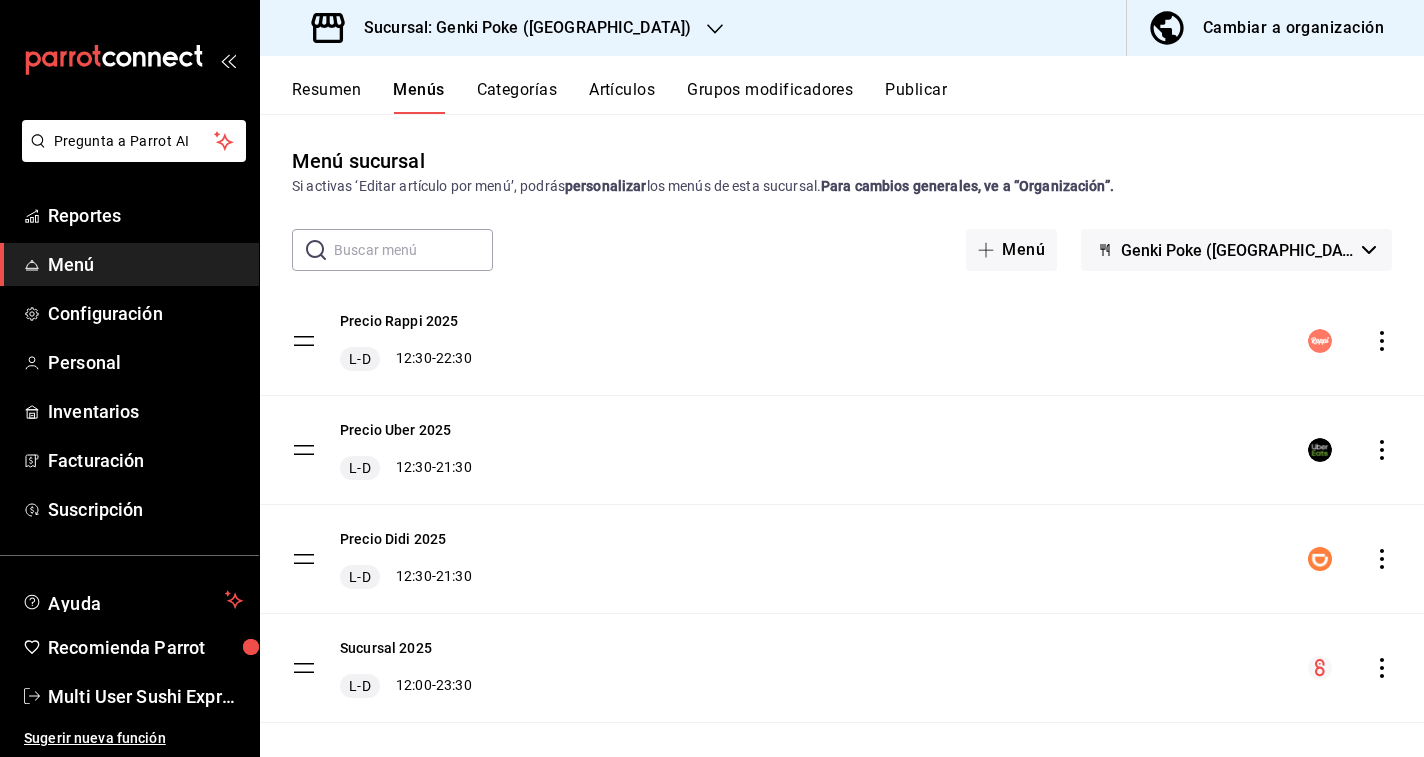 click on "Genki Poke ([GEOGRAPHIC_DATA])" at bounding box center (1236, 250) 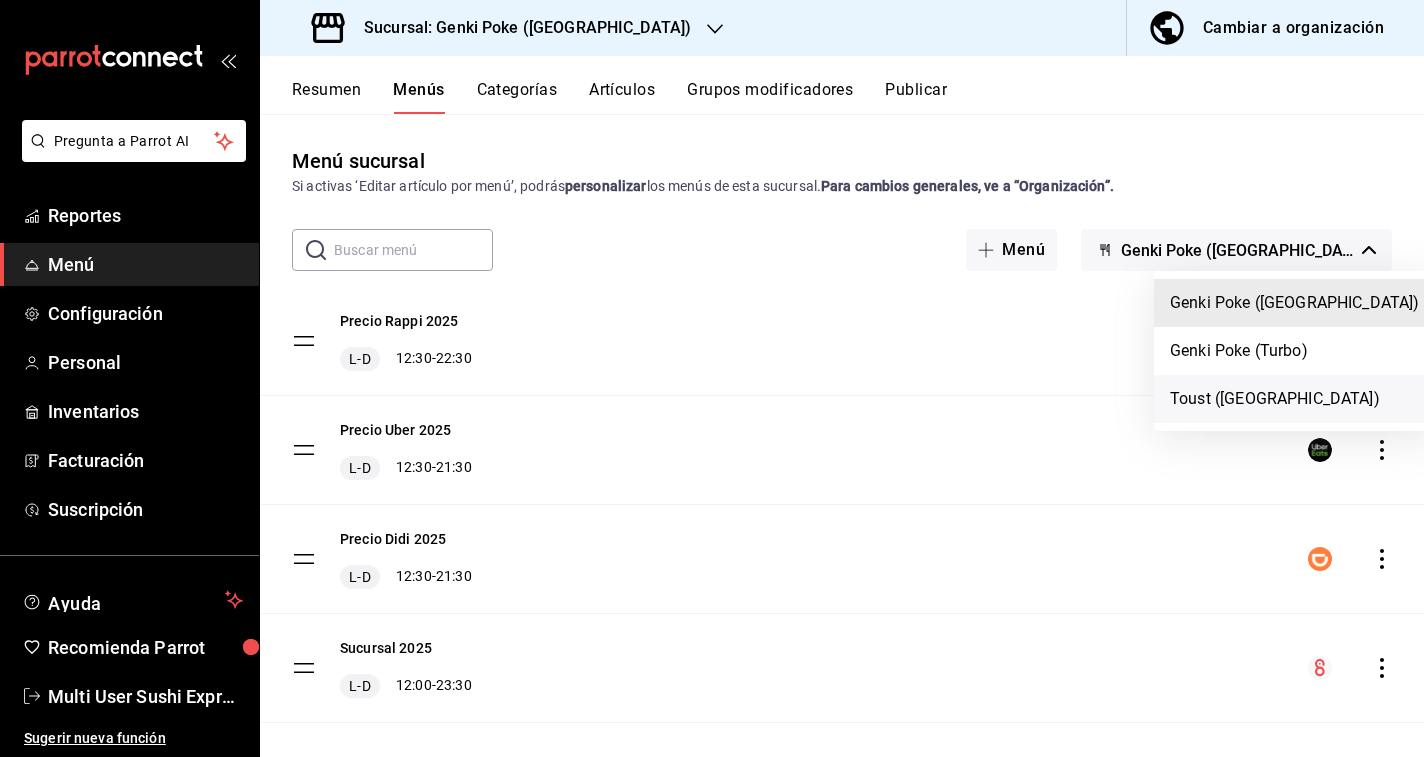 click on "Toust ([GEOGRAPHIC_DATA])" at bounding box center [1295, 399] 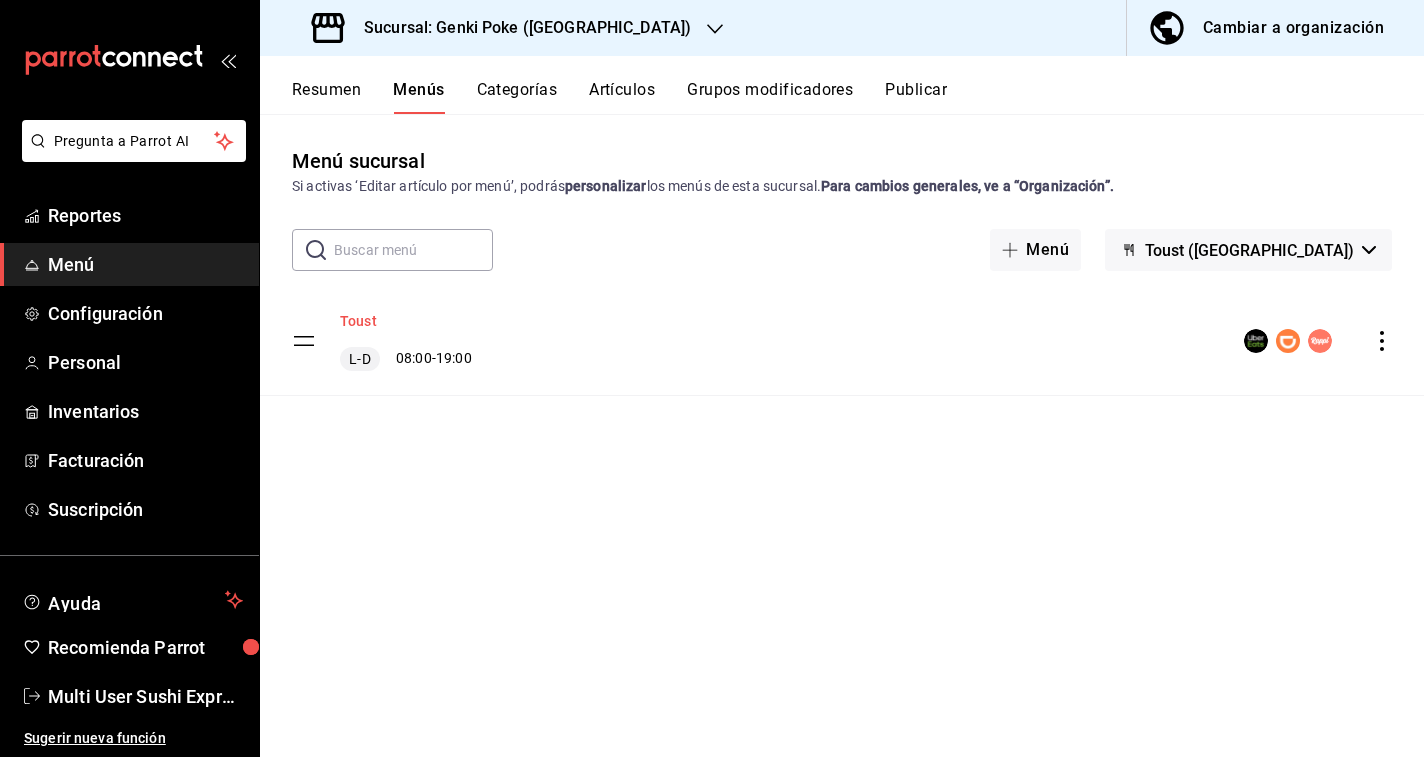 click on "Toust" at bounding box center (358, 321) 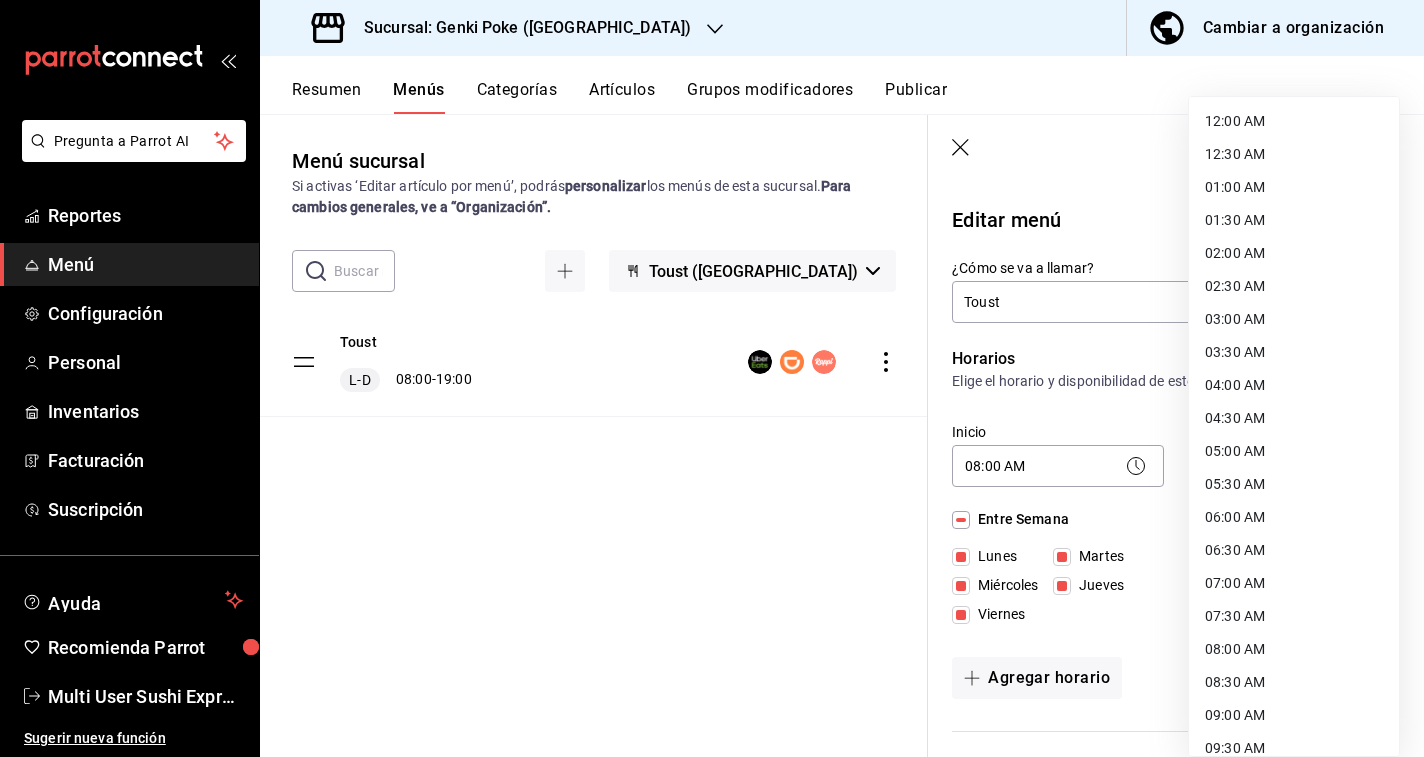 click on "Pregunta a Parrot AI Reportes   Menú   Configuración   Personal   Inventarios   Facturación   Suscripción   Ayuda Recomienda Parrot   Multi User Sushi Express   Sugerir nueva función   Sucursal: Genki Poke (Roma Norte) Cambiar a organización Resumen Menús Categorías Artículos Grupos modificadores Publicar Menú sucursal Si activas ‘Editar artículo por menú’, podrás  personalizar  los menús de esta sucursal.  Para cambios generales, ve a “Organización”. ​ ​ Toust ([GEOGRAPHIC_DATA]) Toust L-D 08:00  -  19:00 Guardar Editar menú ¿Cómo se va a llamar? Toust 5 /30 ¿Cómo se va a llamar? Horarios Elige el horario y disponibilidad de este menú Inicio 08:00 AM 08:00 Fin 19:00 PM 19:00 Entre Semana [DATE] [DATE] [DATE] [DATE] [DATE] Fin de semana [DATE][PERSON_NAME][DATE] Agregar horario Categorías Selecciona una categoría existente Bebidas Toust Toast ¿Dónde se va a mostrar tu menú? Selecciona los canales de venta disponibles Punto de venta Uber Eats DiDi Food Rappi Pedidos Online Si No Clave" at bounding box center [712, 378] 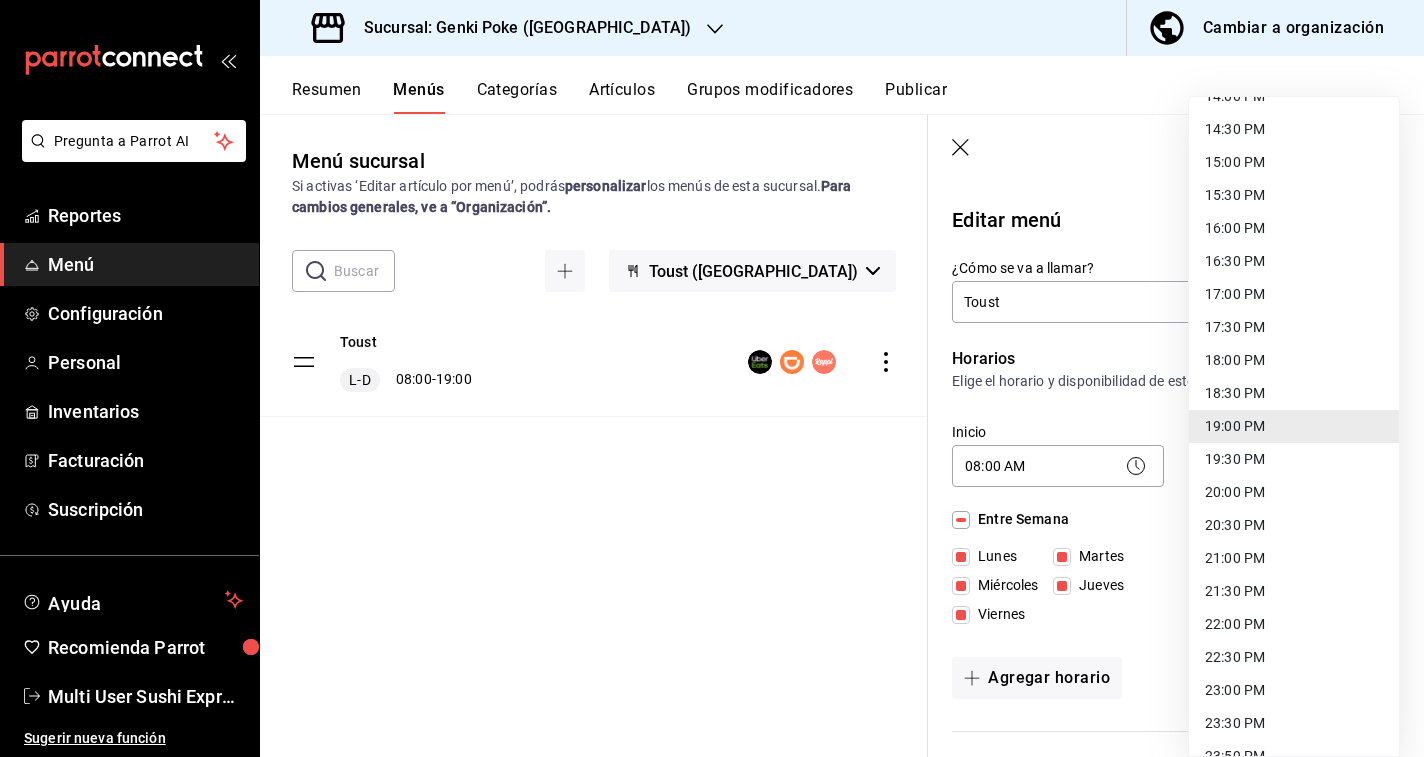 click on "22:30 PM" at bounding box center [1294, 657] 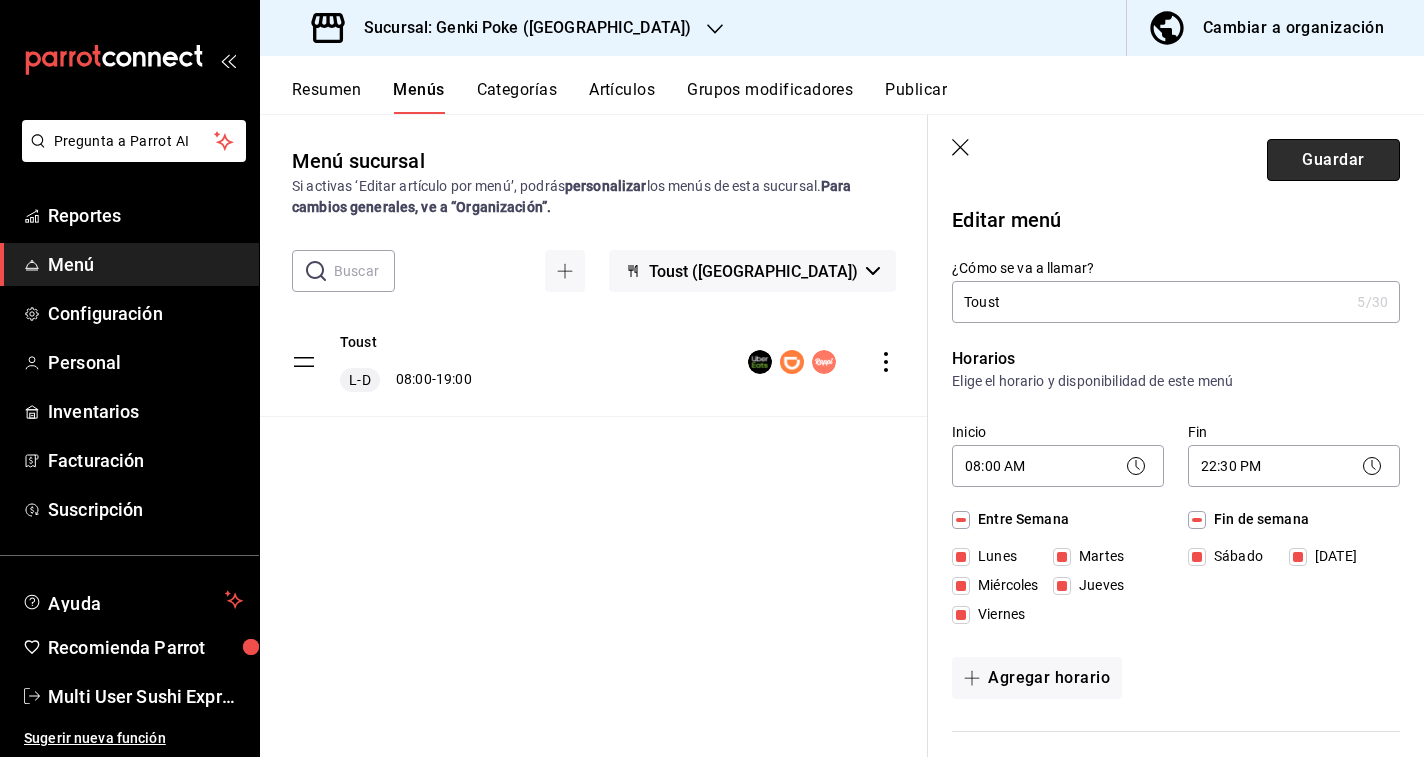 click on "Guardar" at bounding box center (1333, 160) 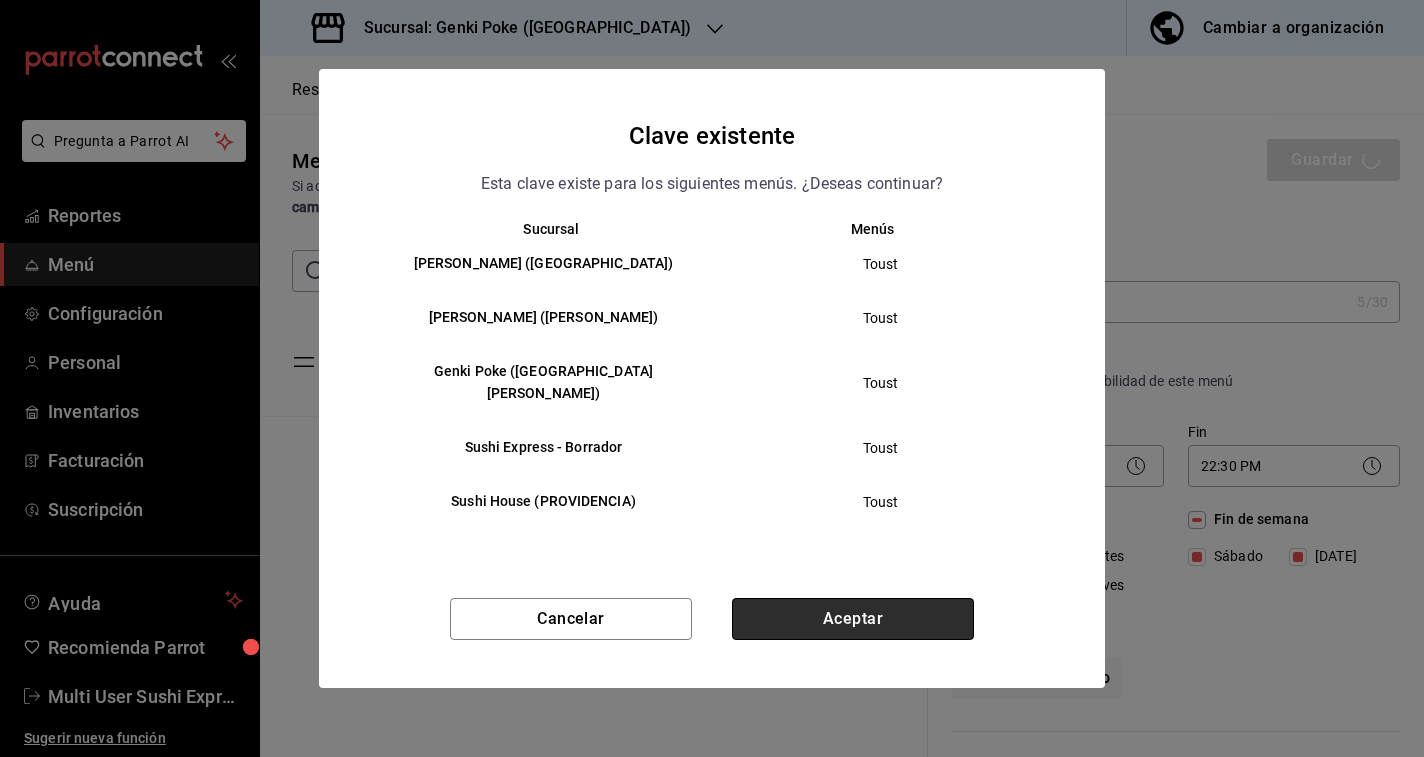 click on "Aceptar" at bounding box center [853, 619] 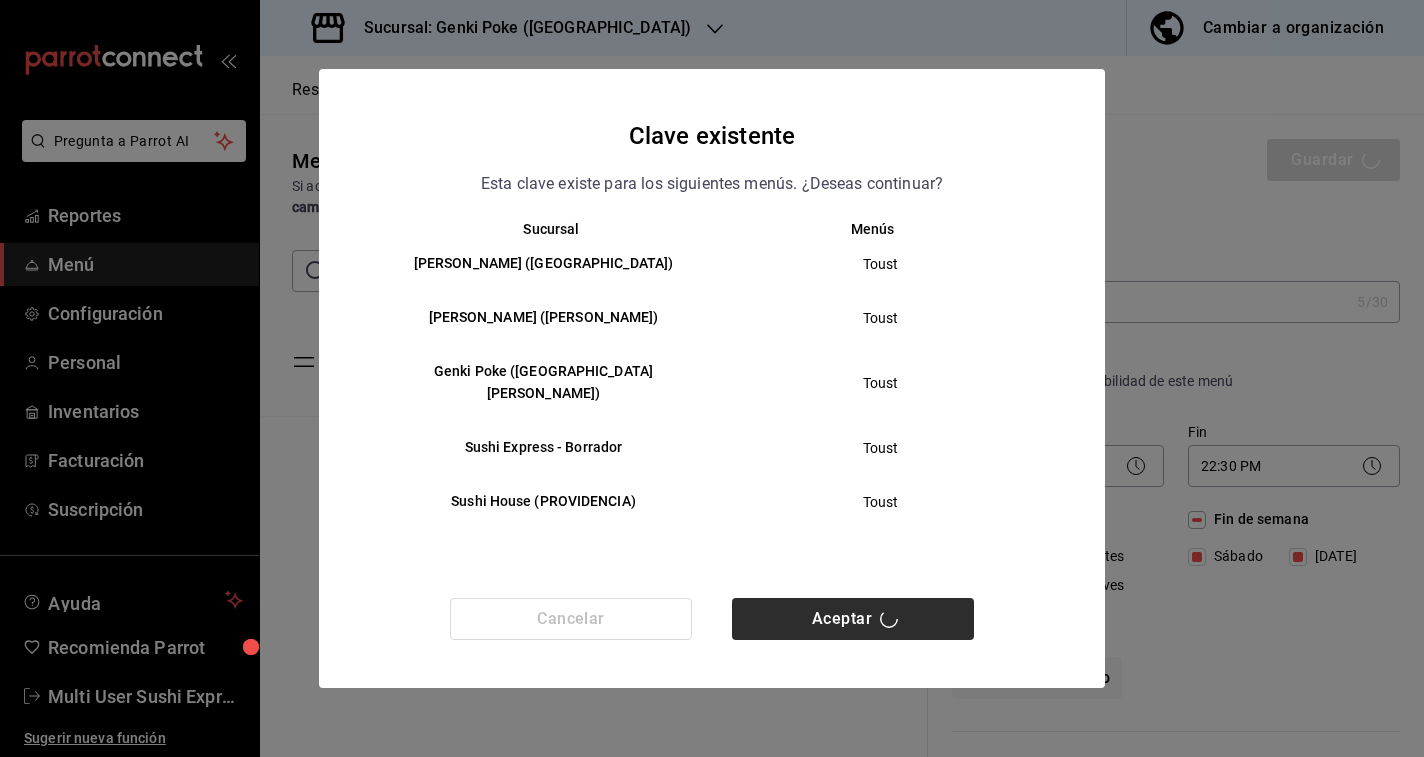 type 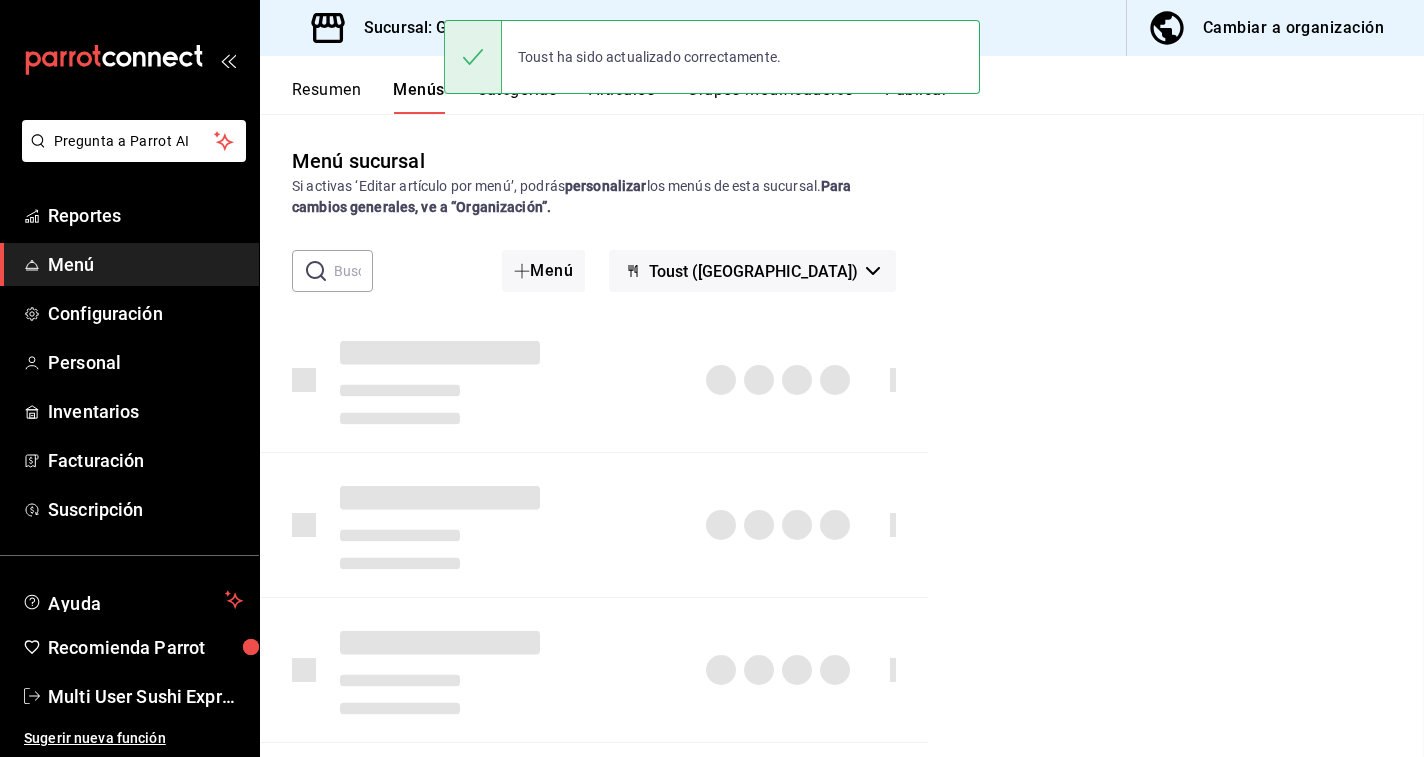 checkbox on "false" 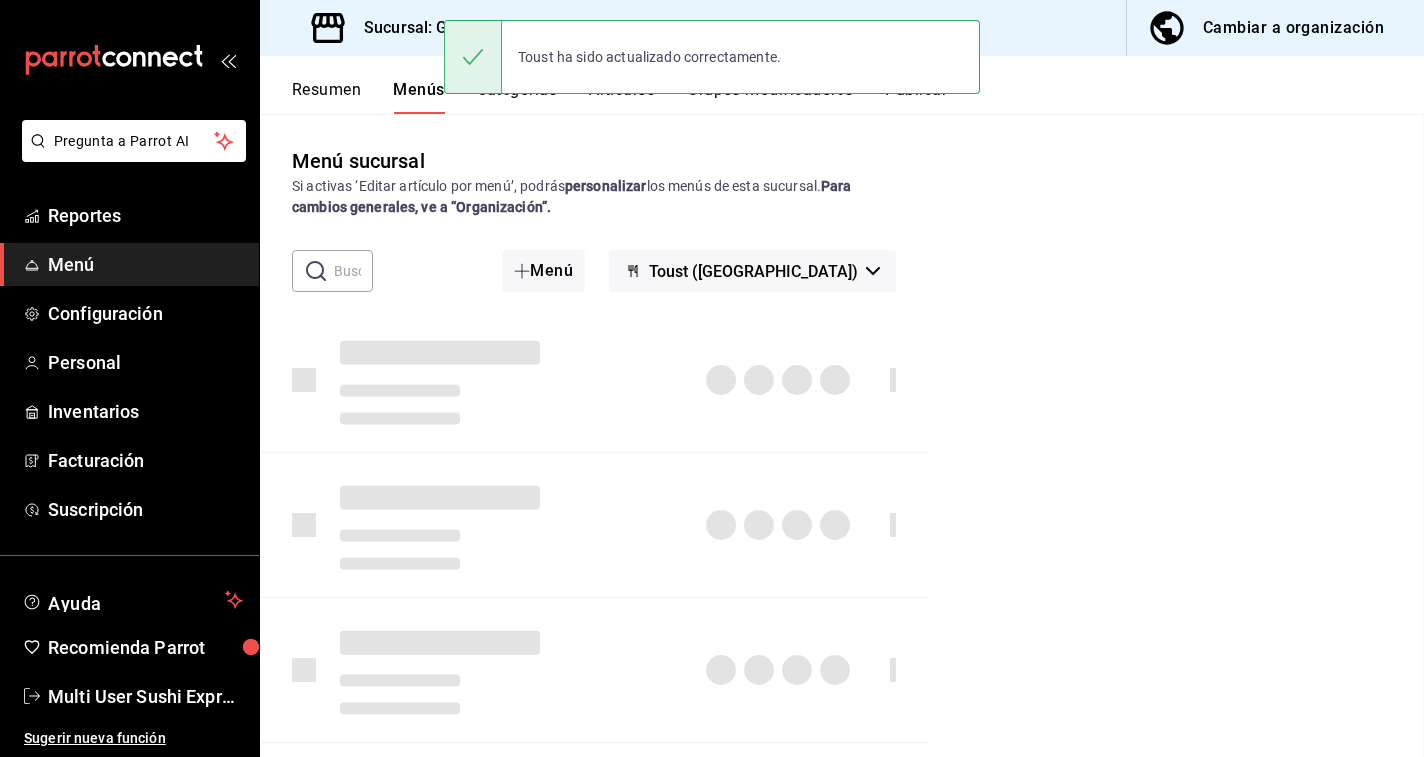 checkbox on "false" 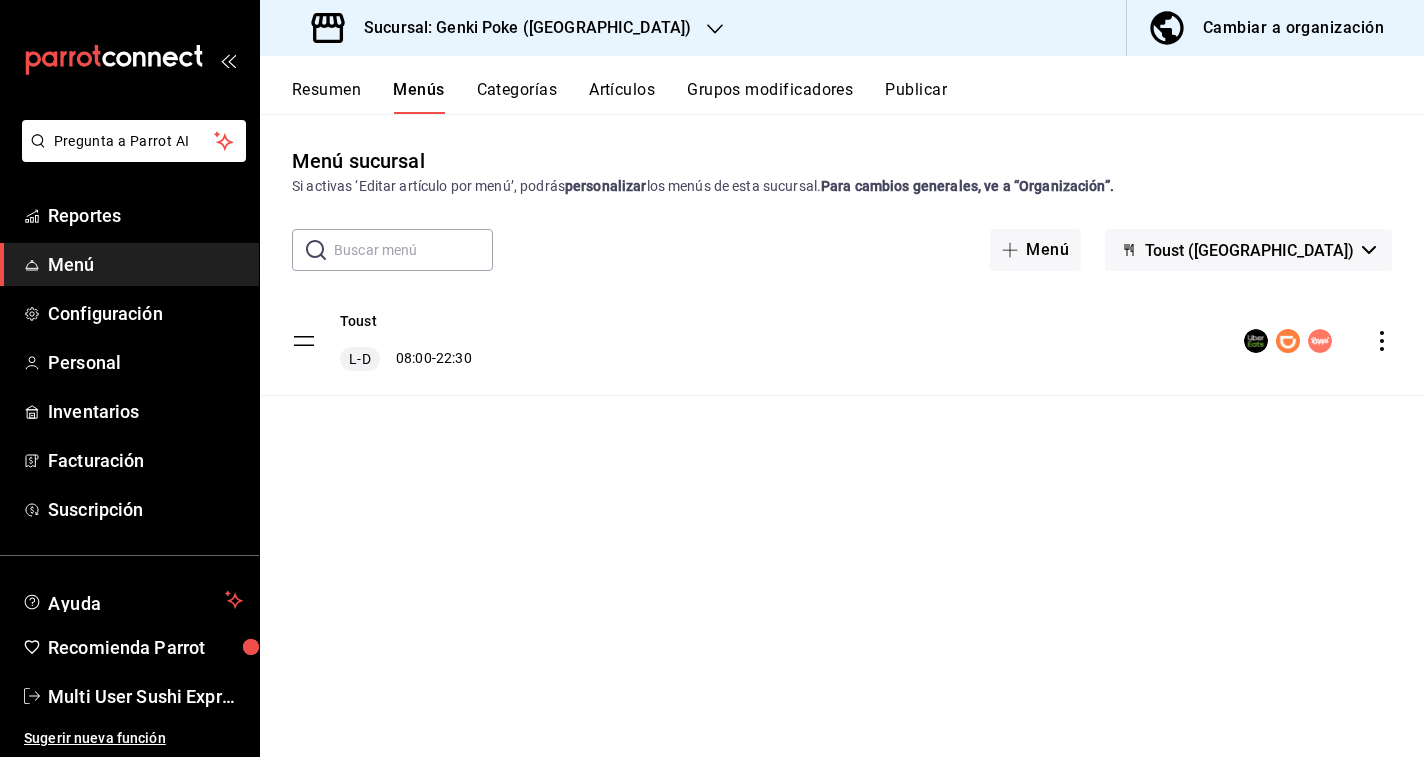 click on "Cambiar a organización" at bounding box center [1293, 28] 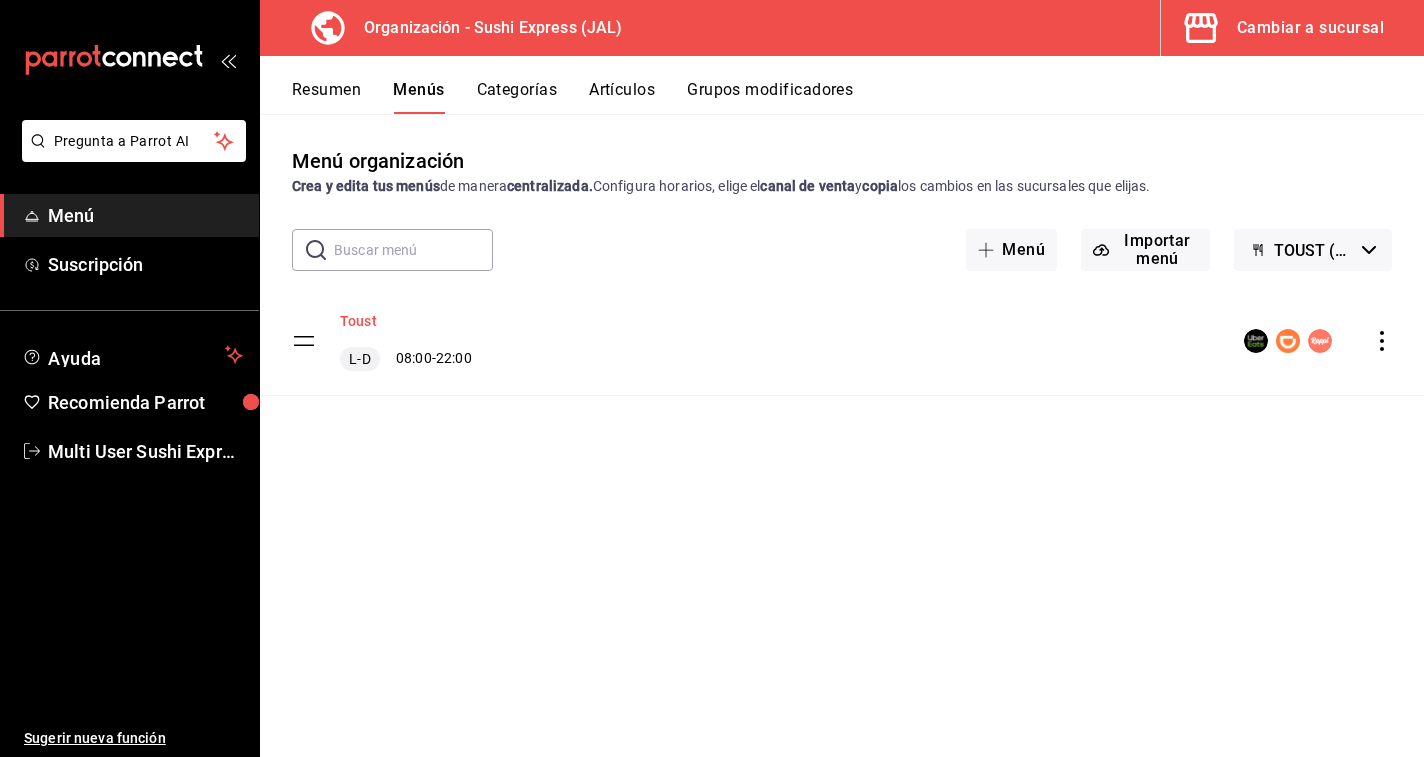 click on "Toust" at bounding box center (358, 321) 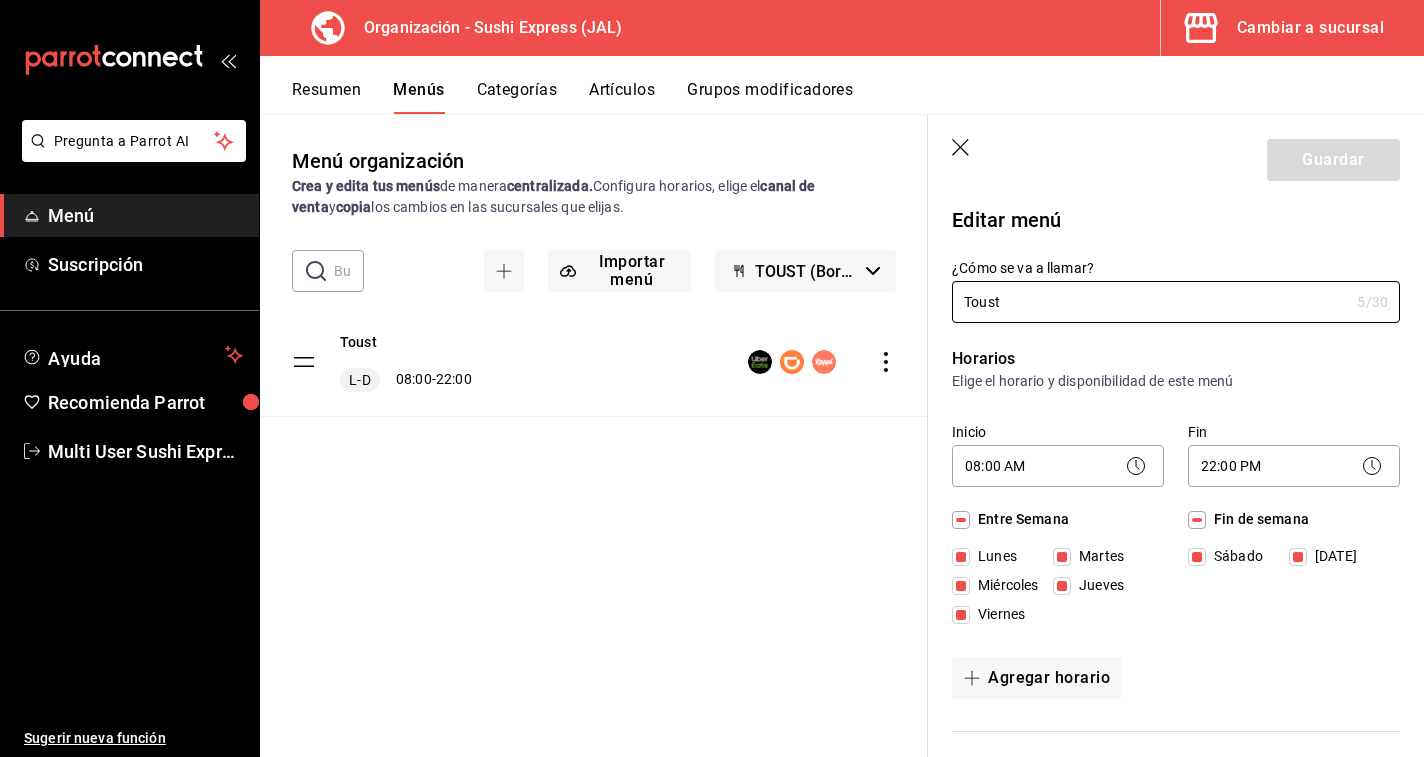click 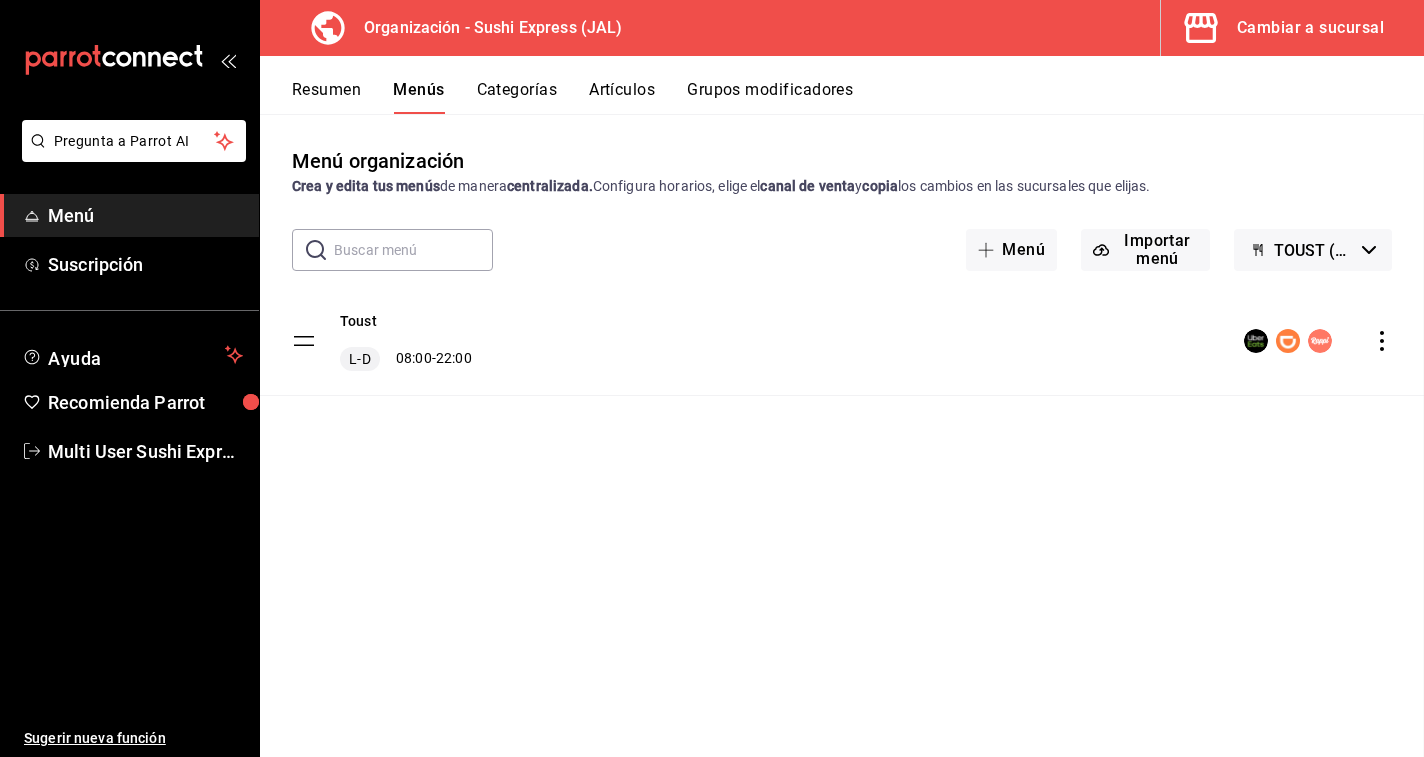 checkbox on "false" 